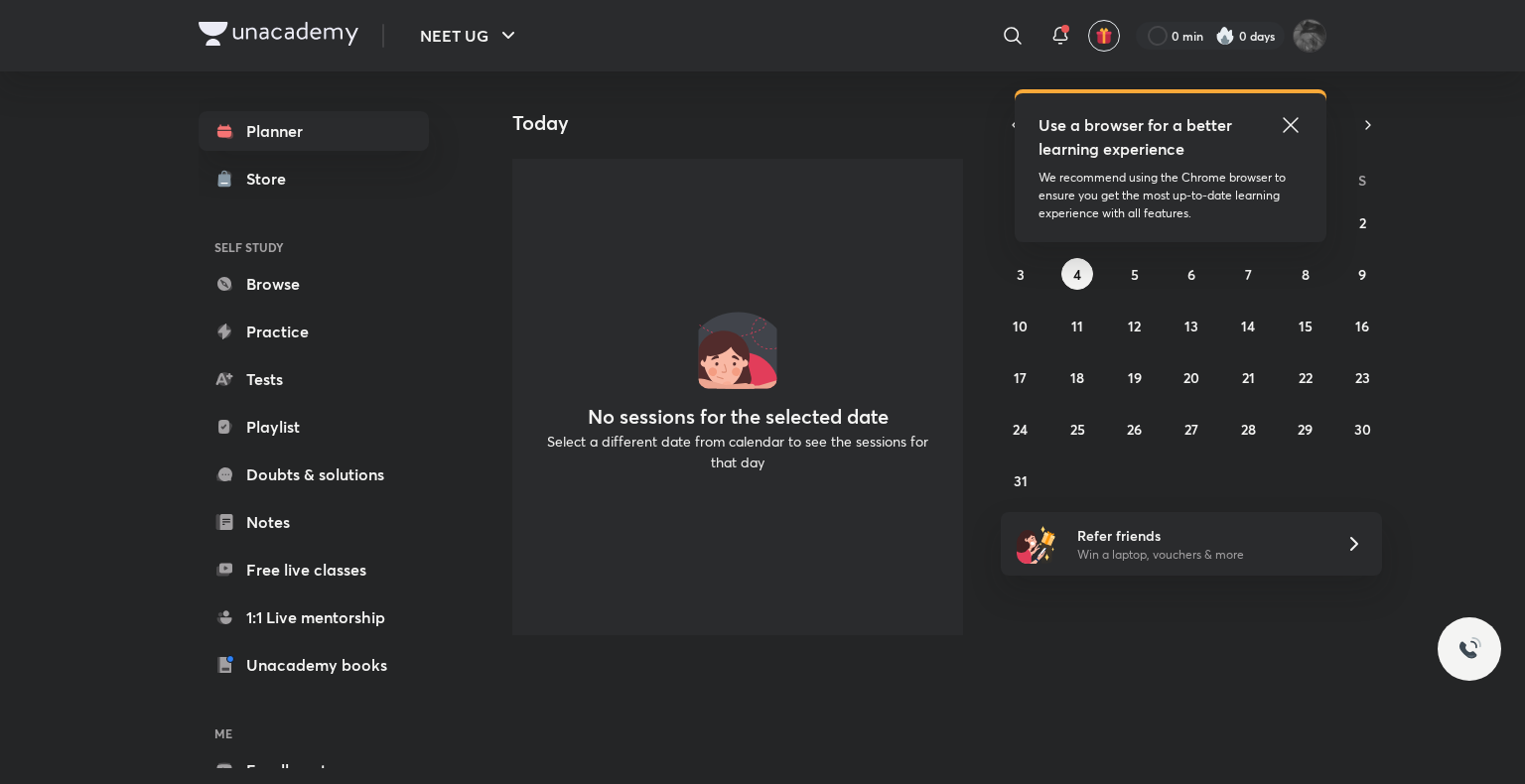 scroll, scrollTop: 0, scrollLeft: 0, axis: both 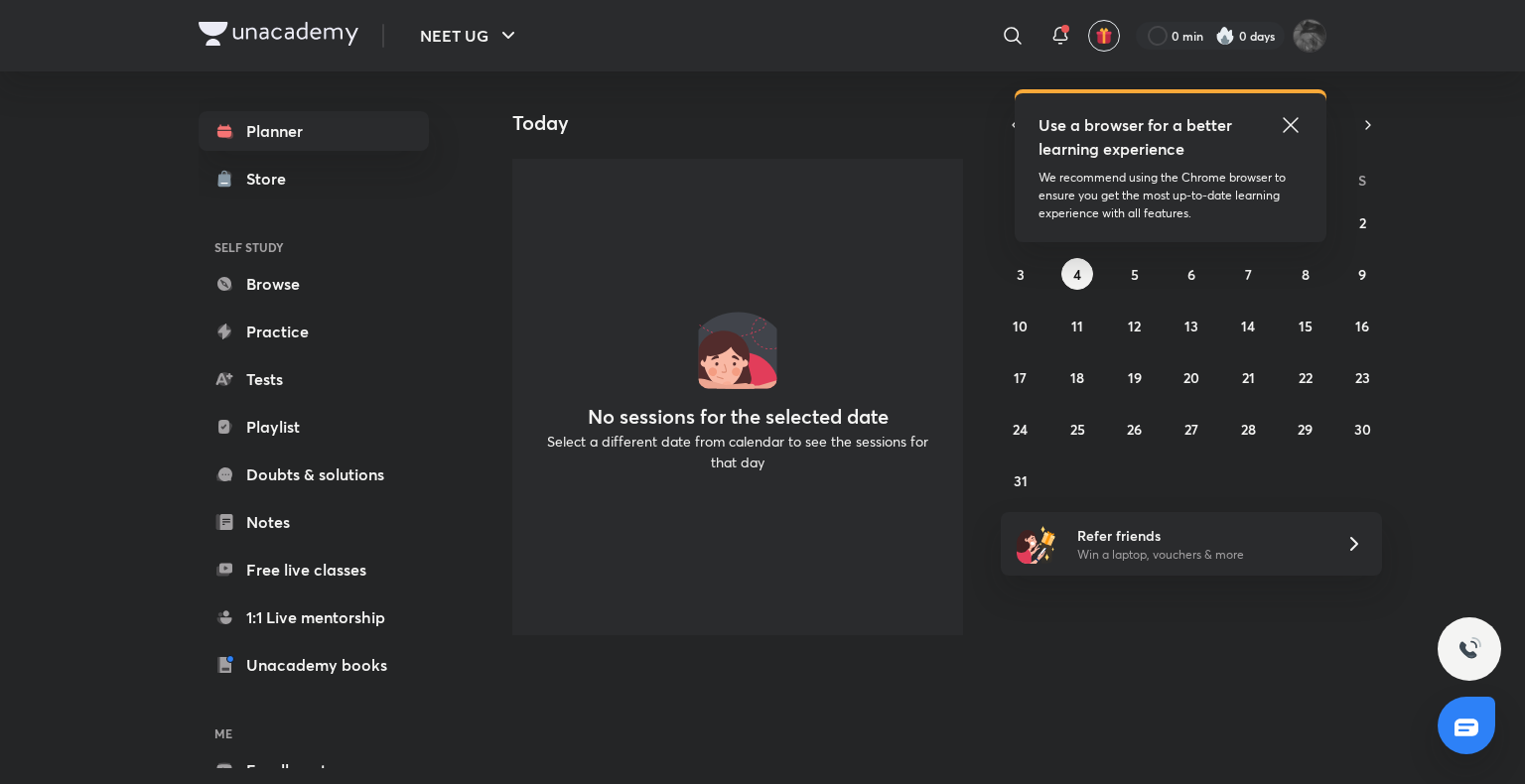 click 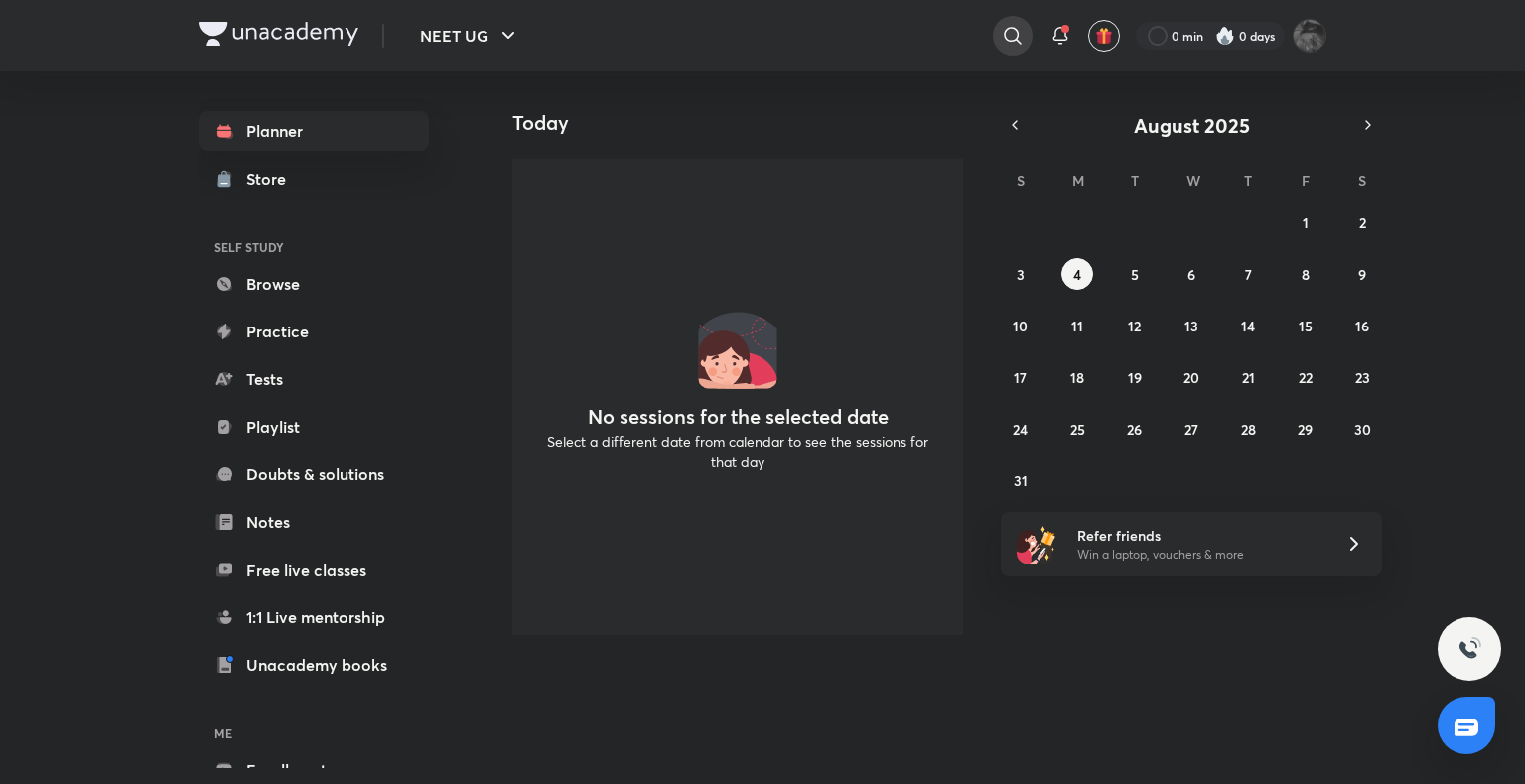click 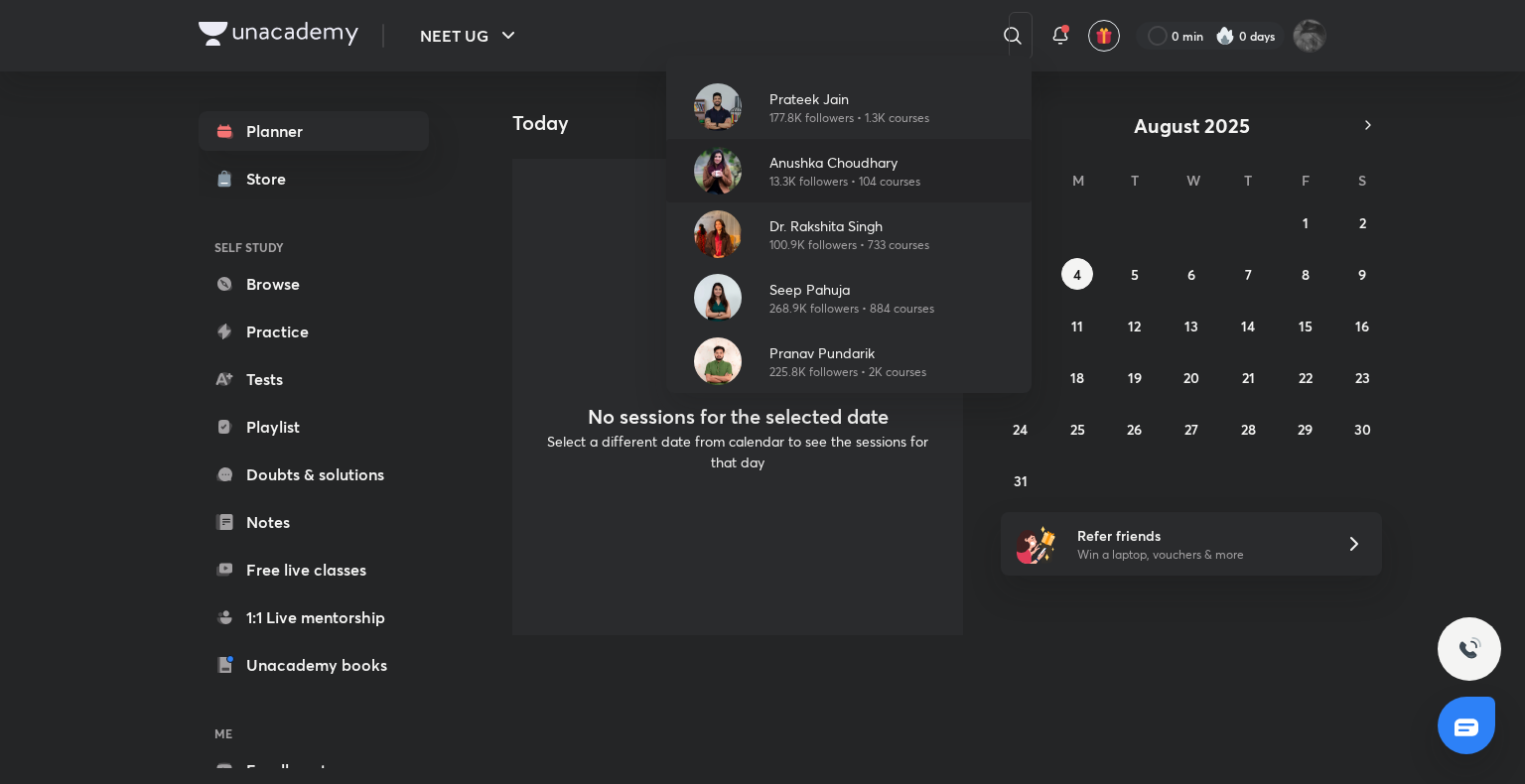 click on "13.3K followers • 104 courses" at bounding box center (845, 182) 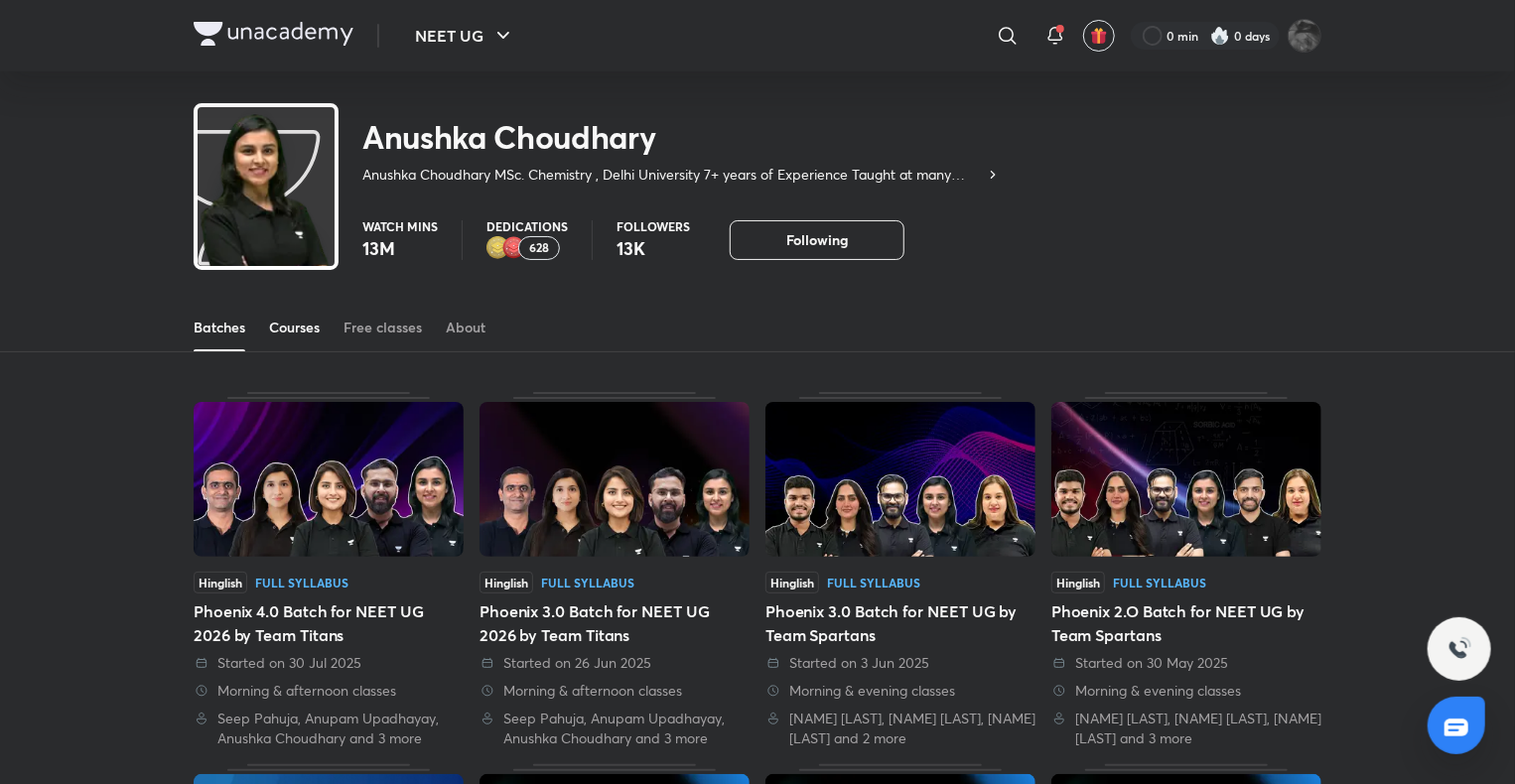 click on "Courses" at bounding box center [294, 327] 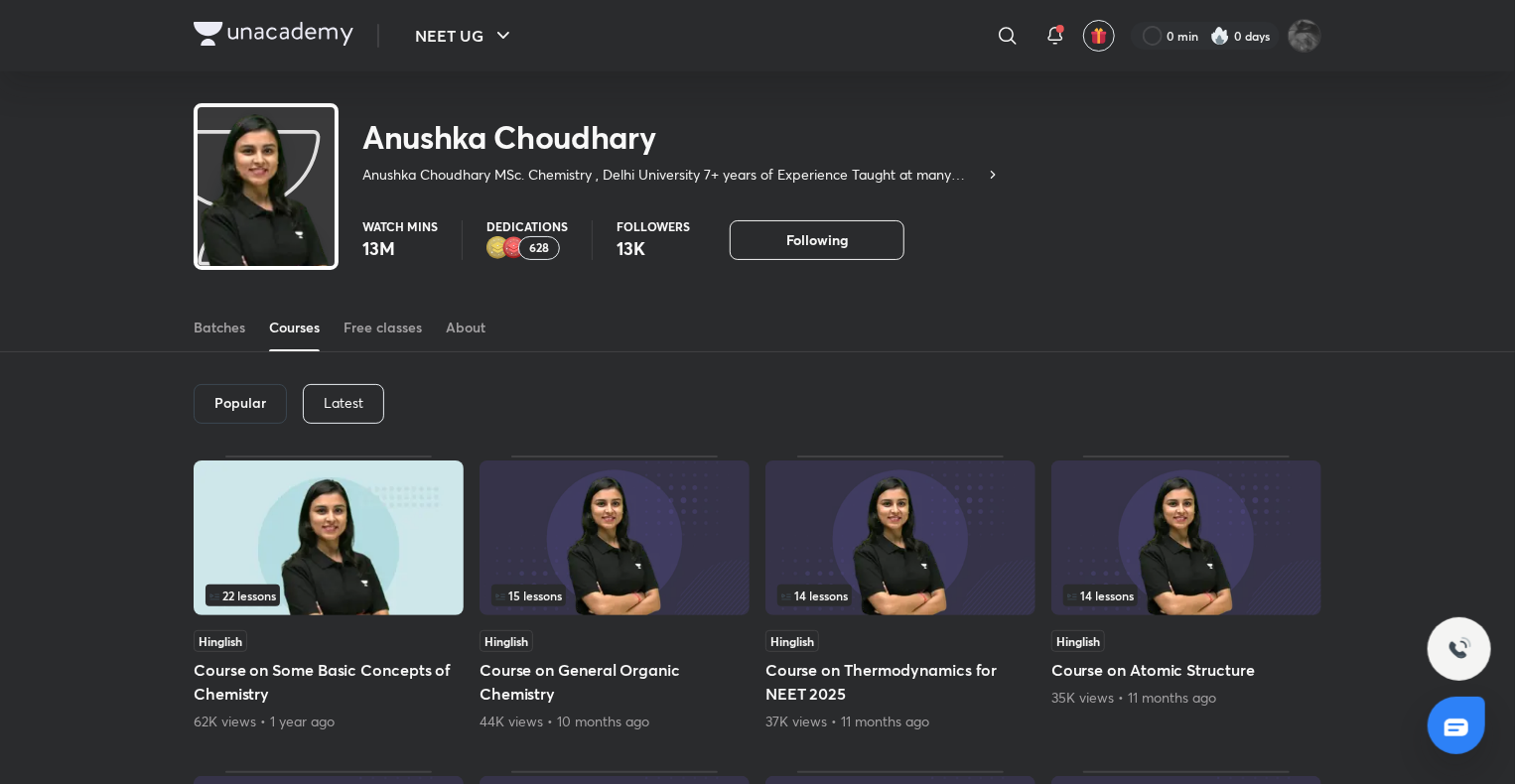 click on "Latest" at bounding box center (344, 403) 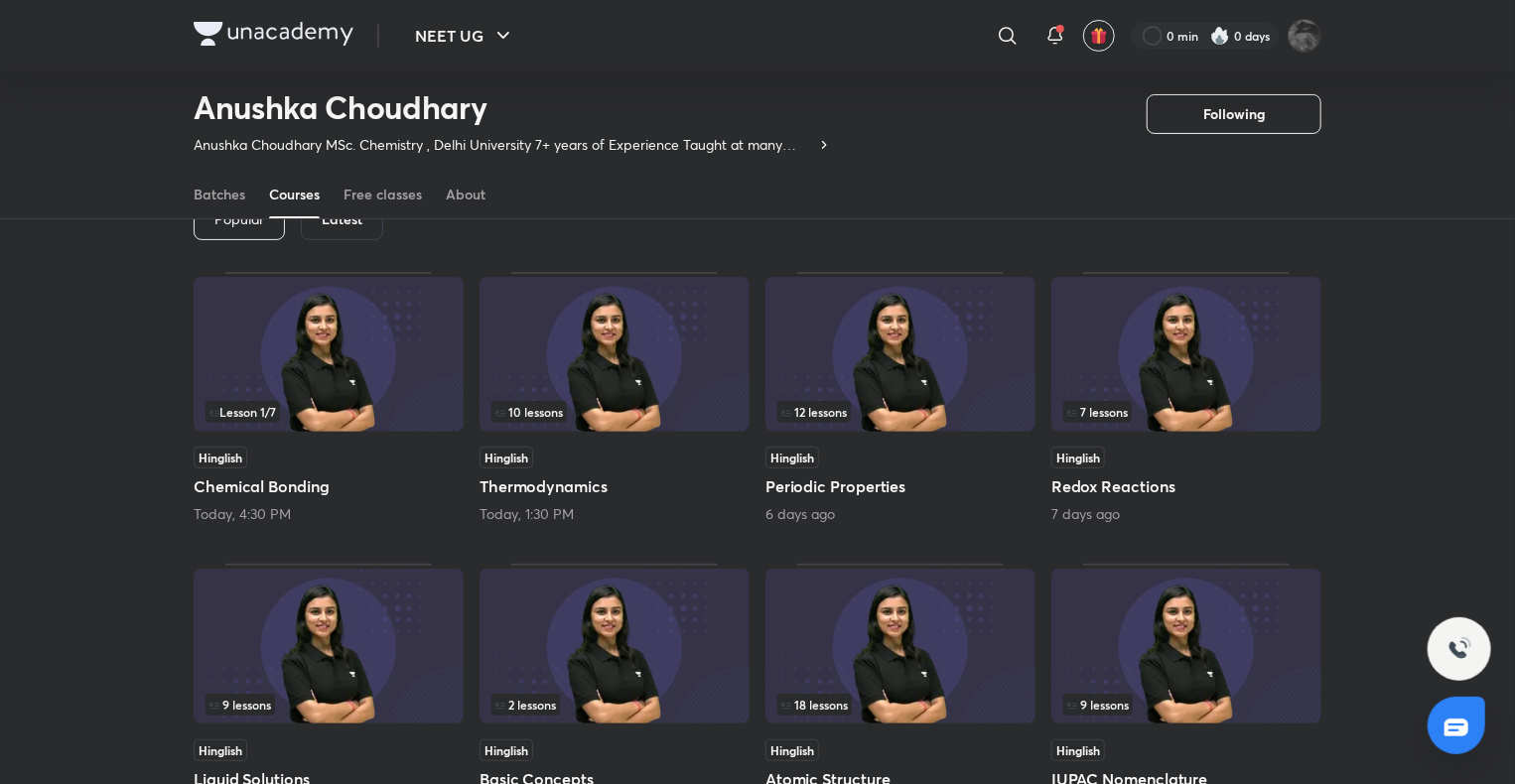 scroll, scrollTop: 137, scrollLeft: 0, axis: vertical 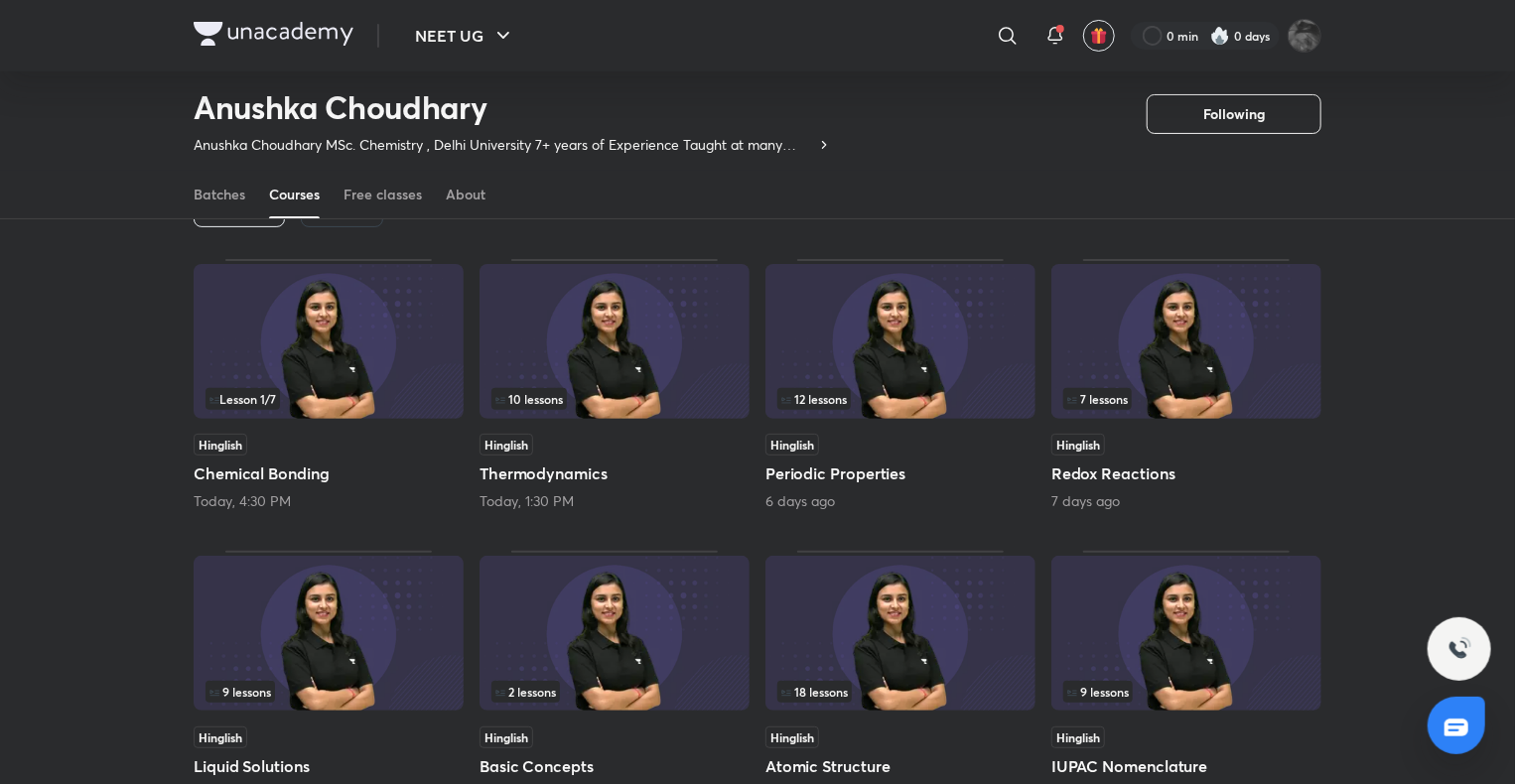 click at bounding box center [1186, 341] 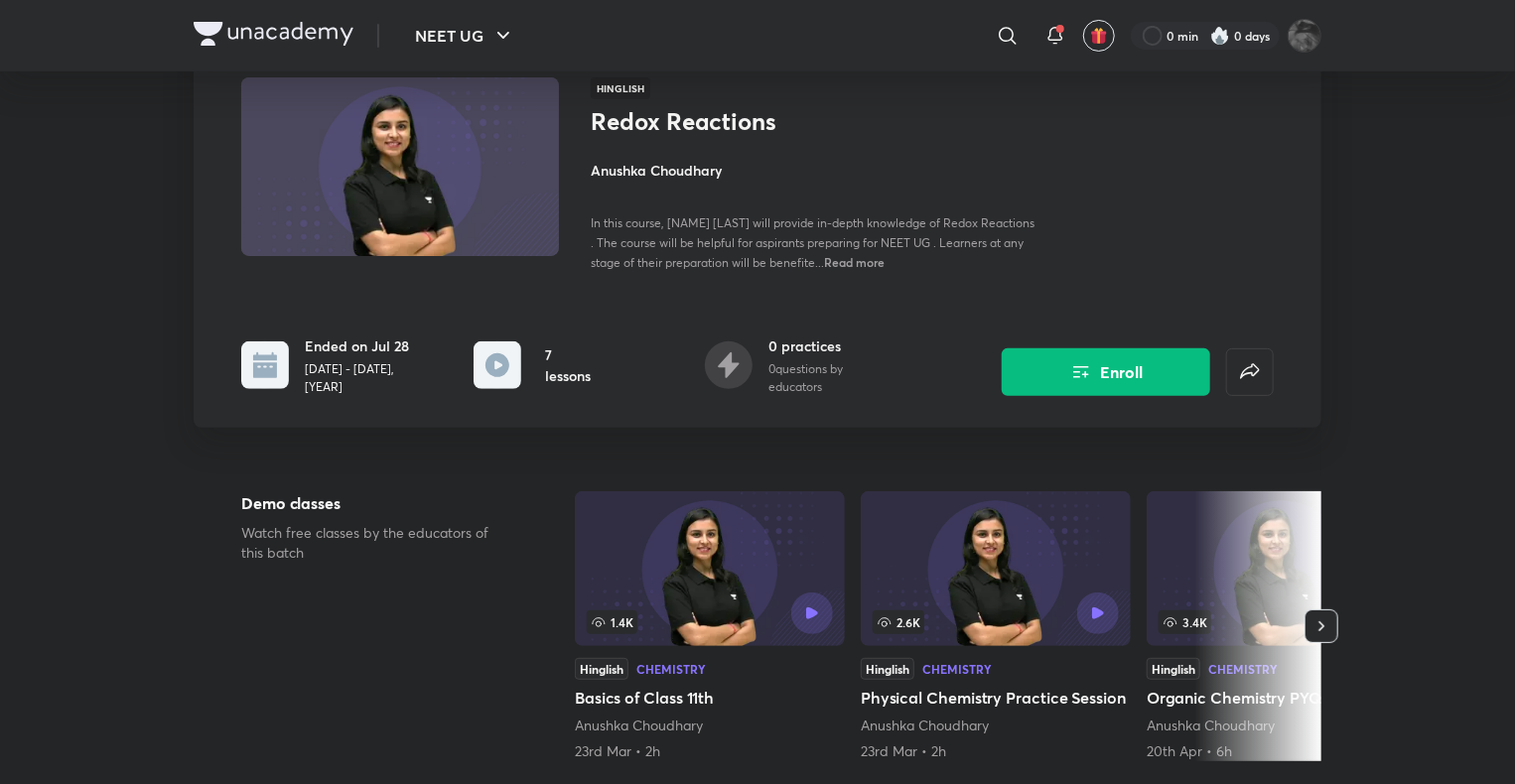 scroll, scrollTop: 0, scrollLeft: 0, axis: both 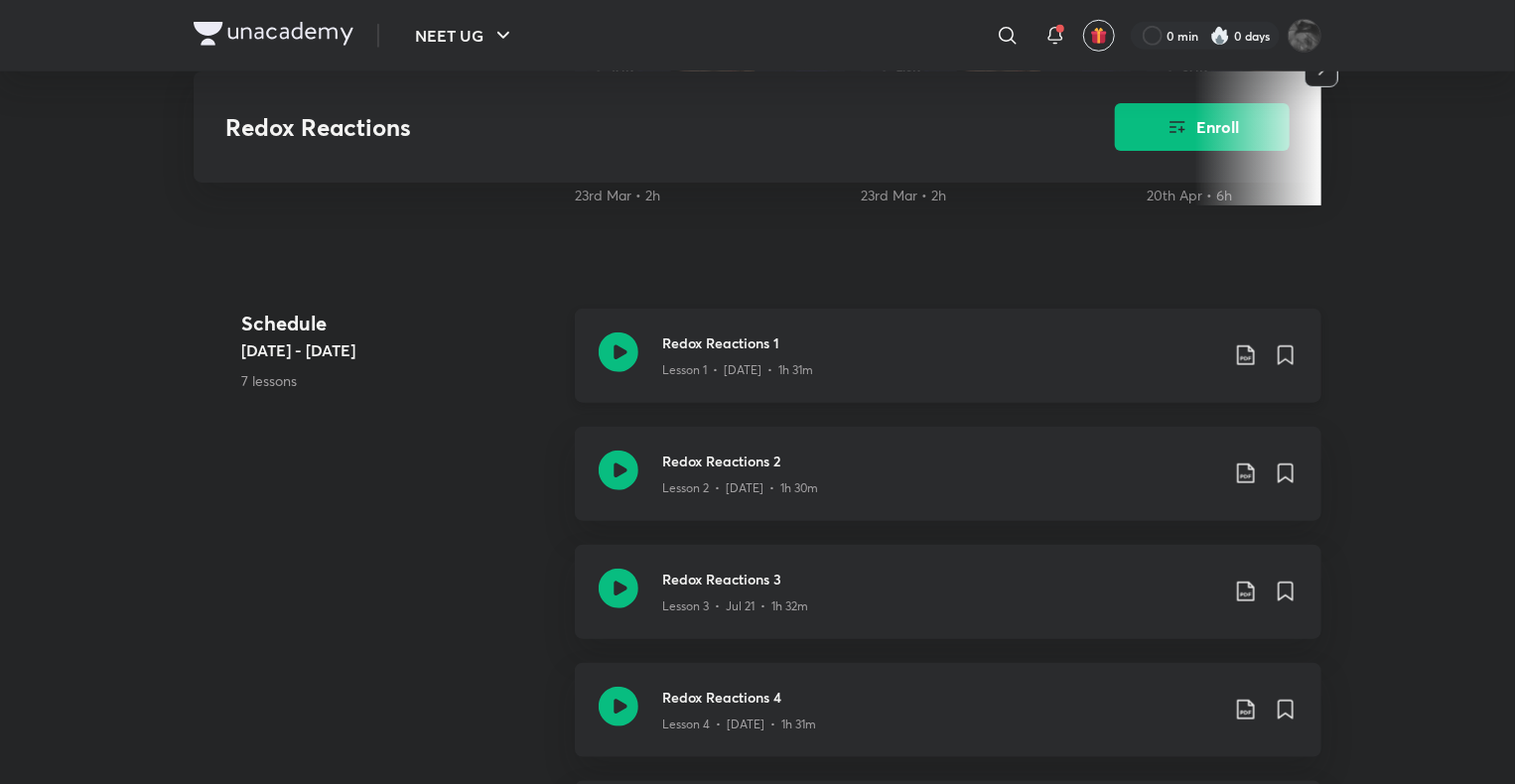 click 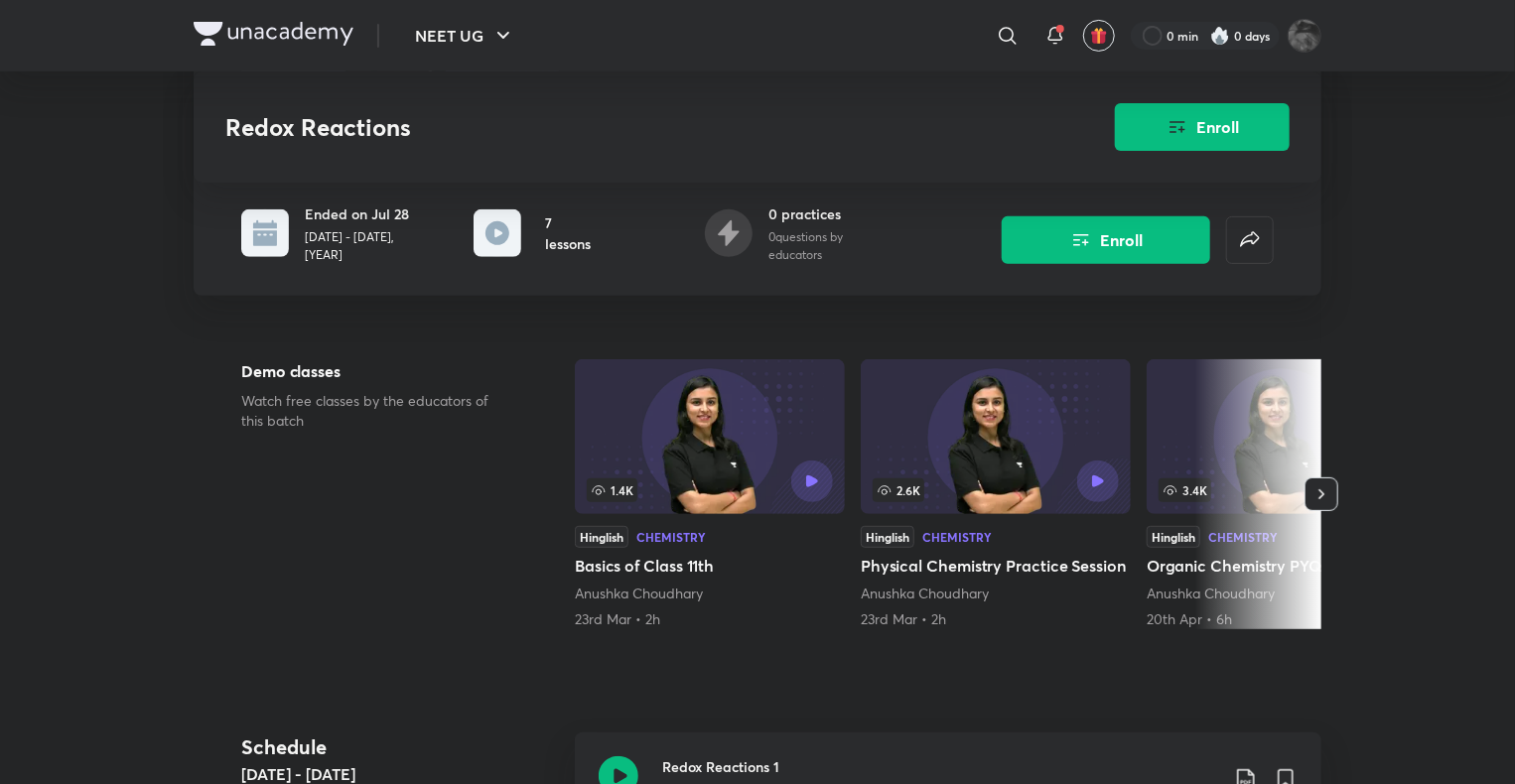 scroll, scrollTop: 0, scrollLeft: 0, axis: both 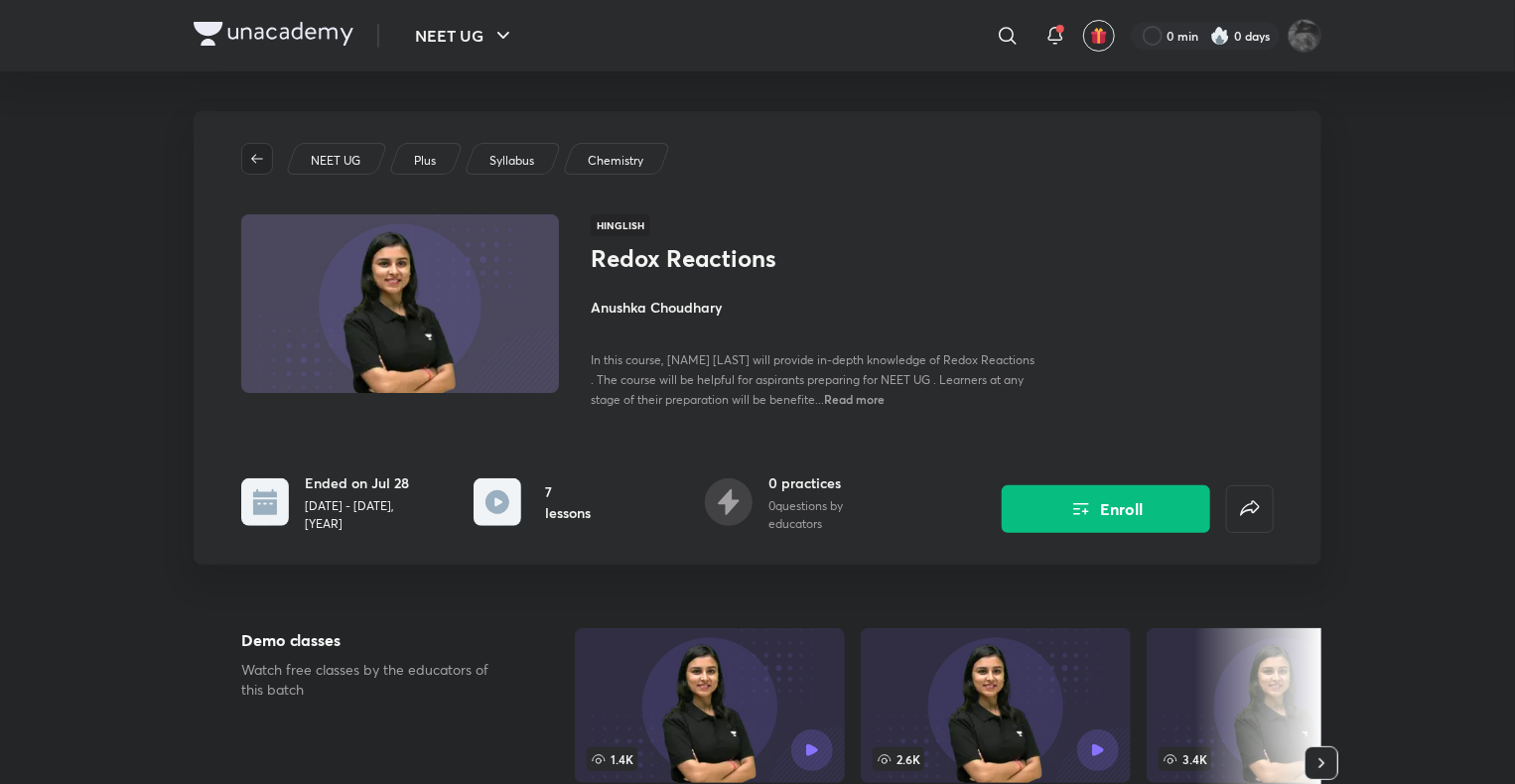 click at bounding box center (257, 159) 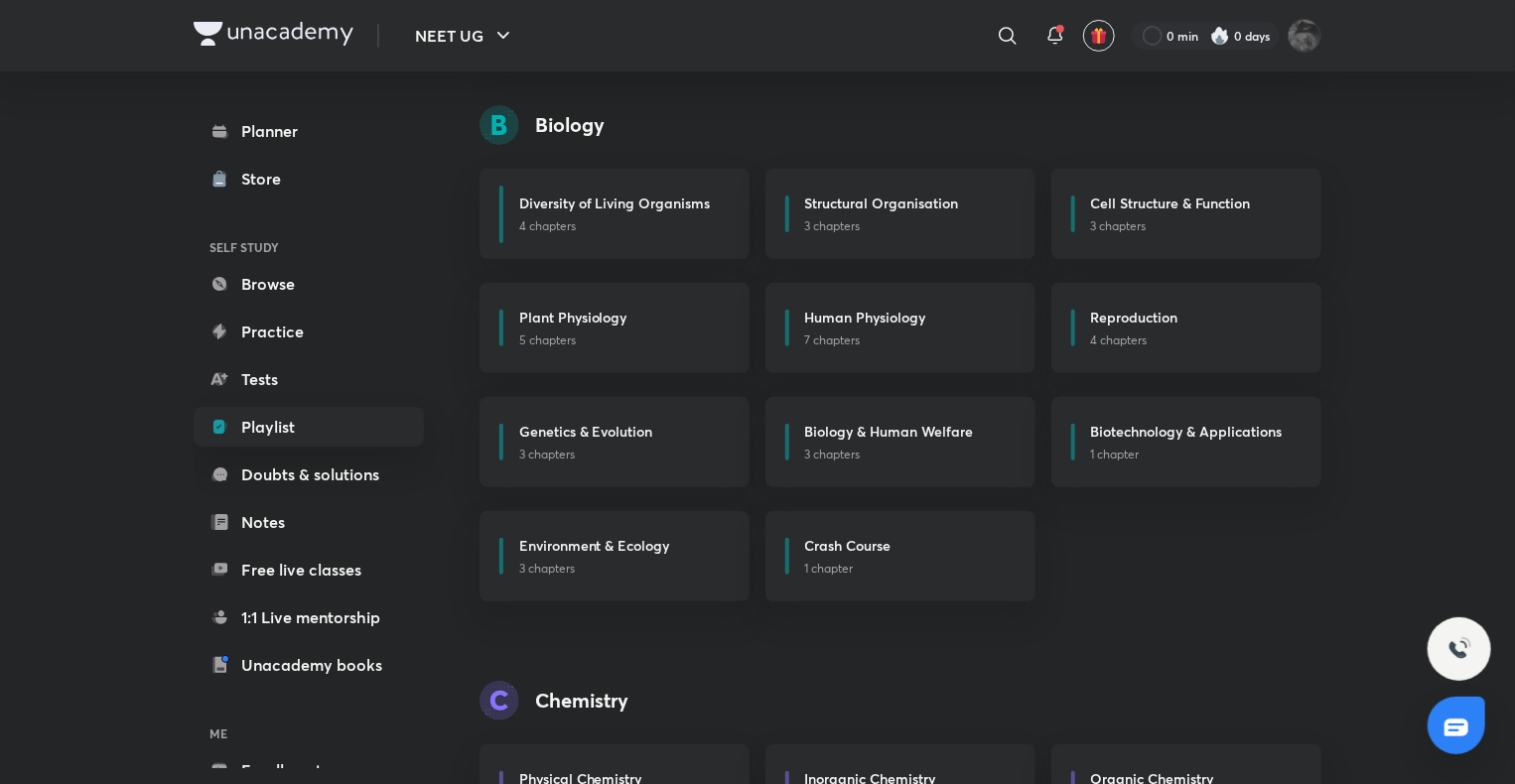 click on "Store" at bounding box center (309, 179) 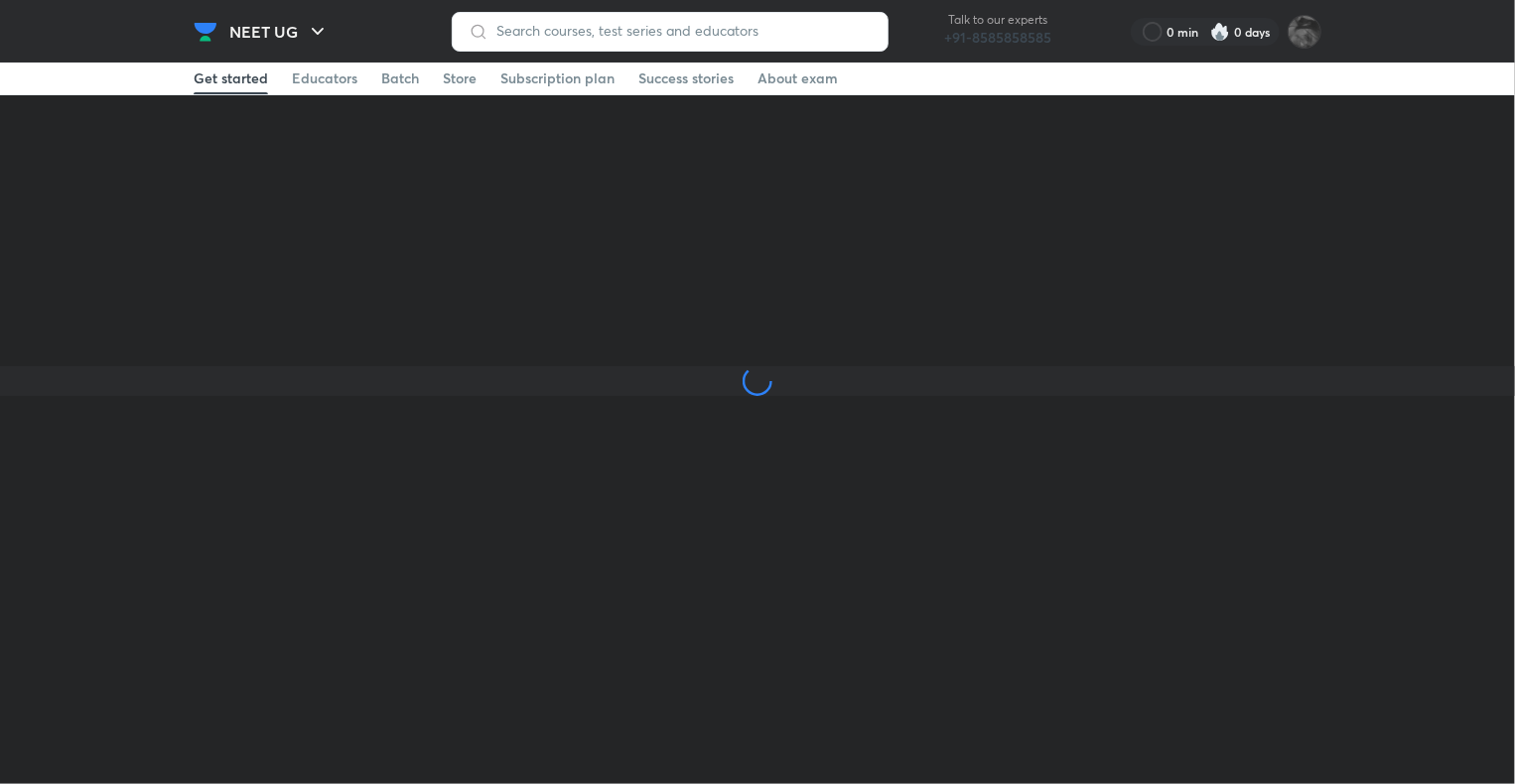 scroll, scrollTop: 0, scrollLeft: 0, axis: both 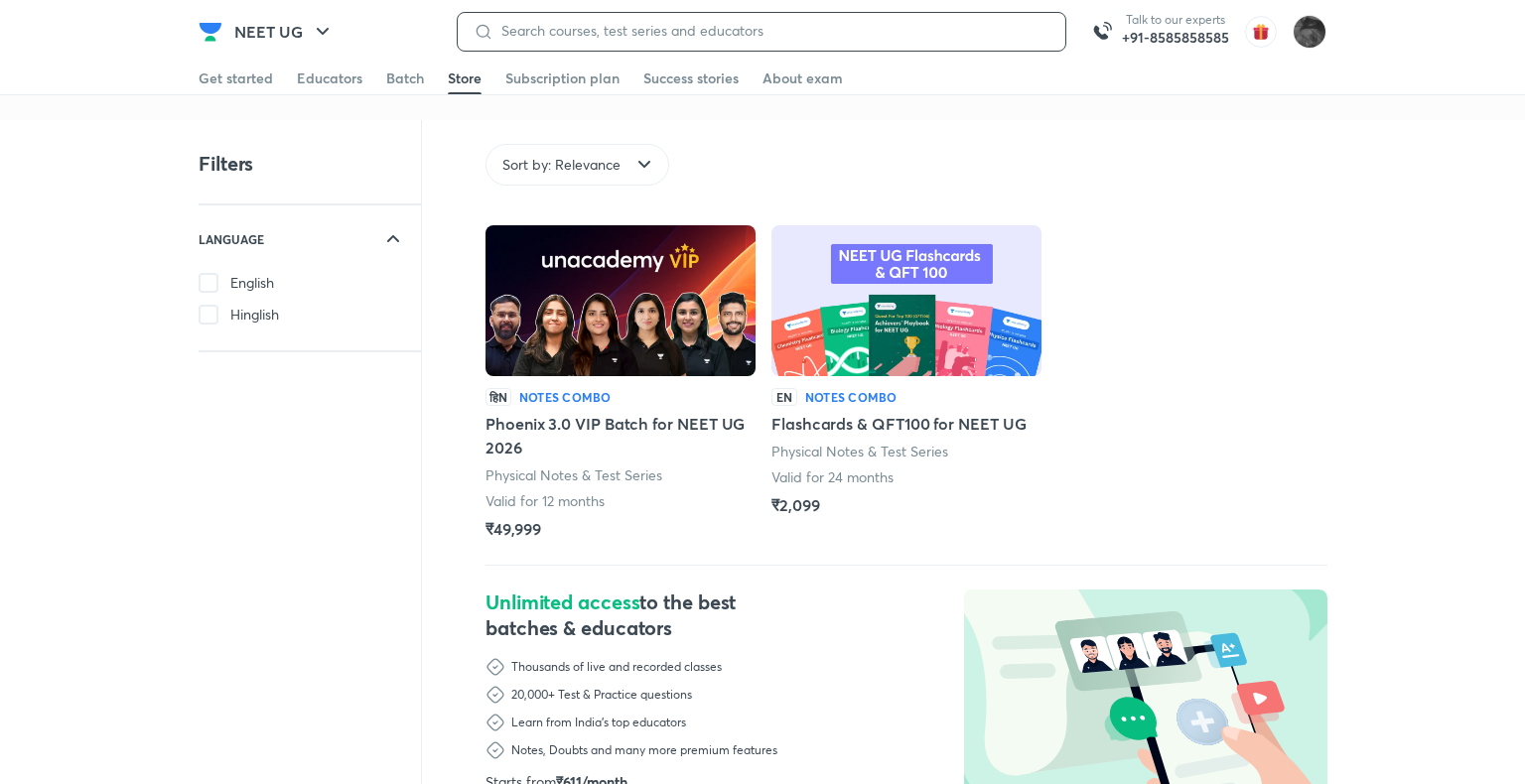 click at bounding box center (771, 31) 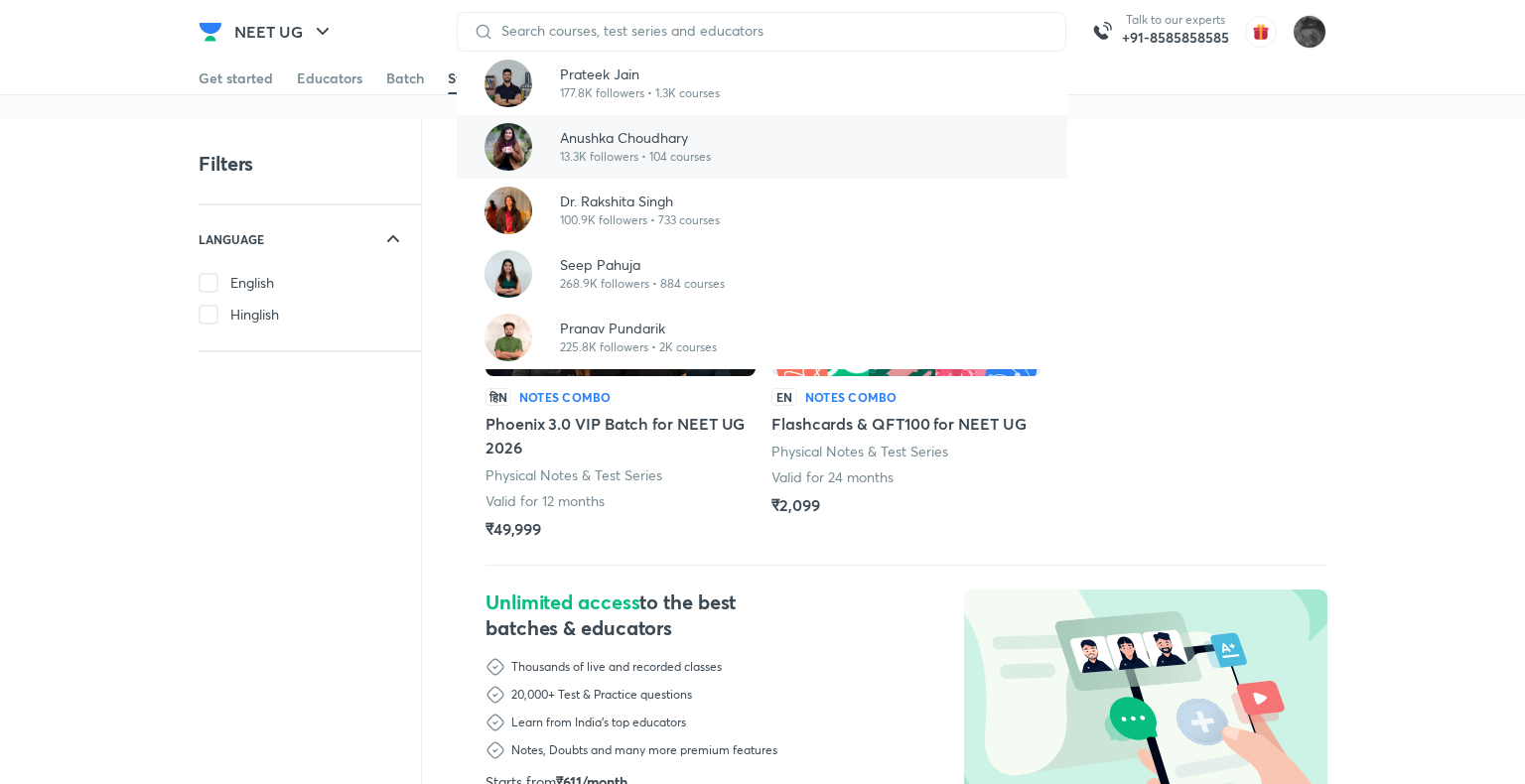 click on "Anushka Choudhary" at bounding box center [635, 137] 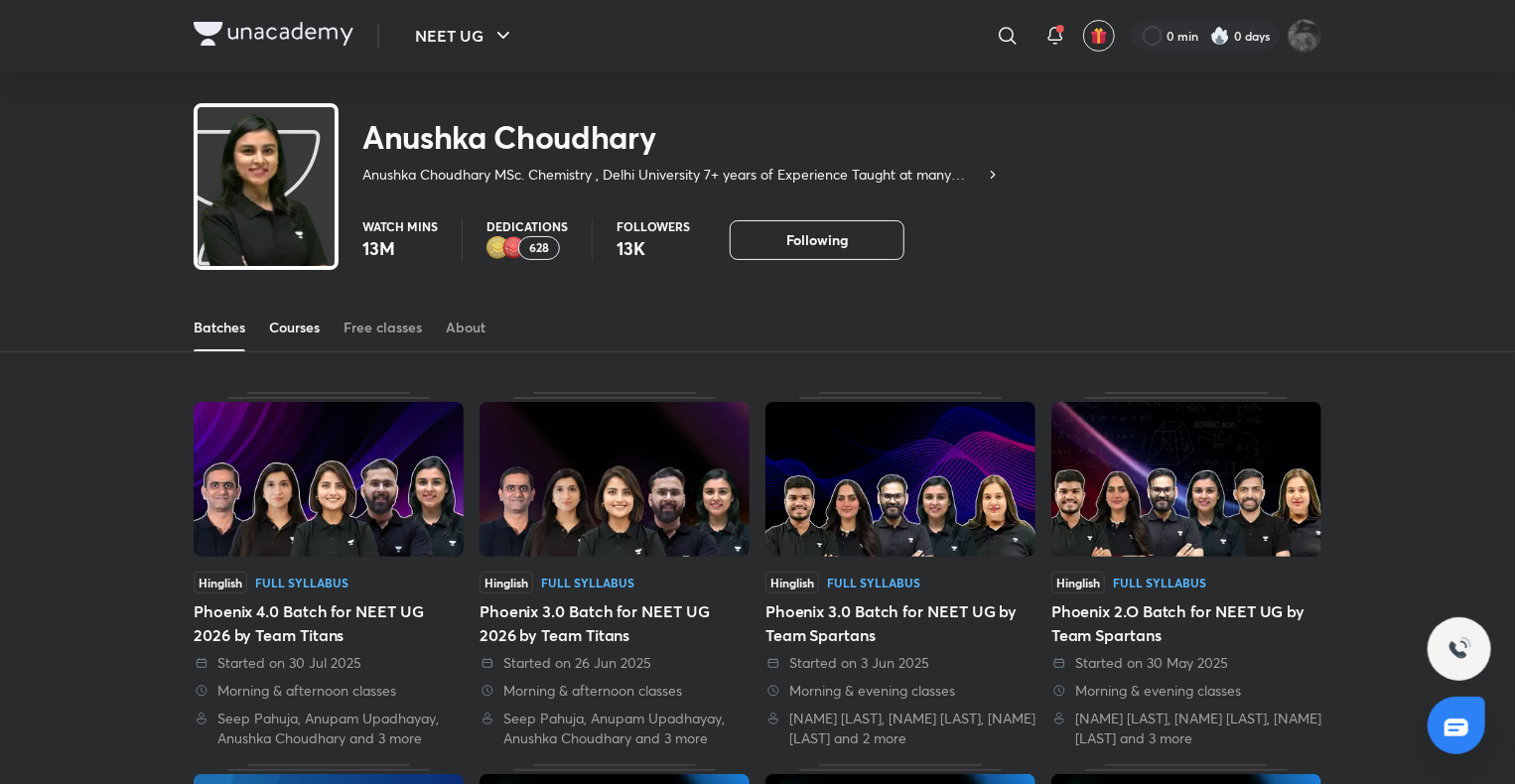 click on "Courses" at bounding box center [294, 327] 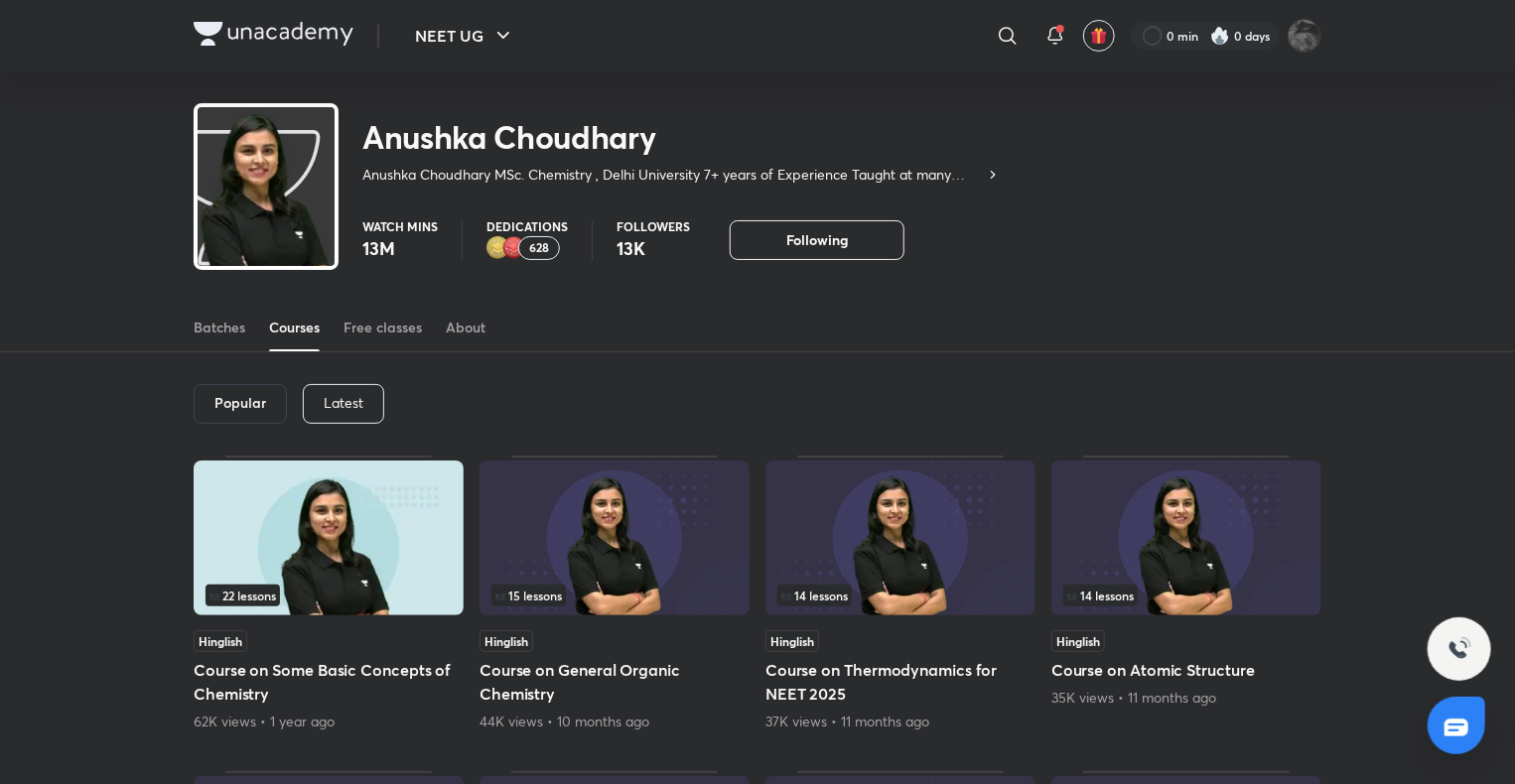 click on "Latest" at bounding box center (344, 403) 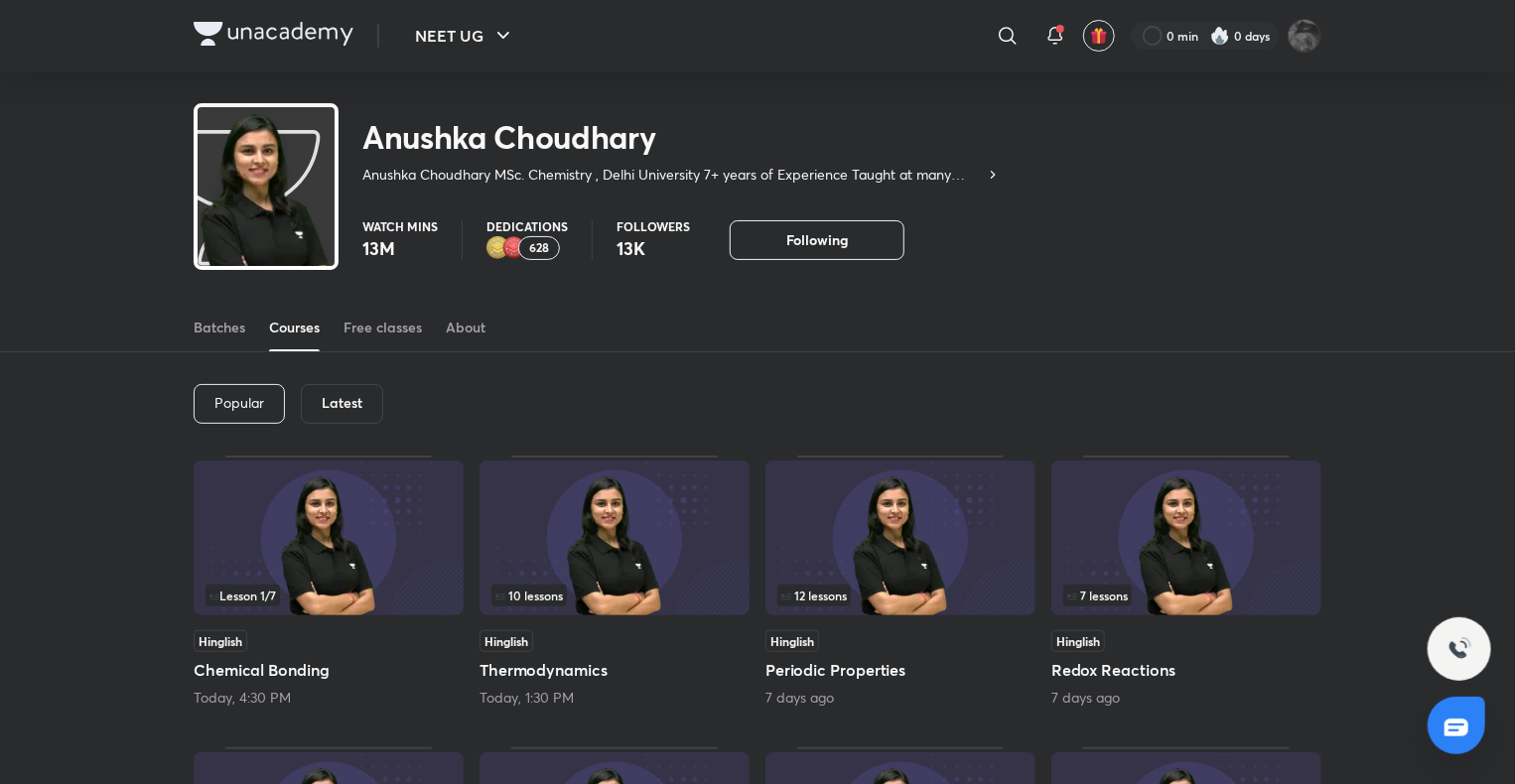 click at bounding box center (329, 538) 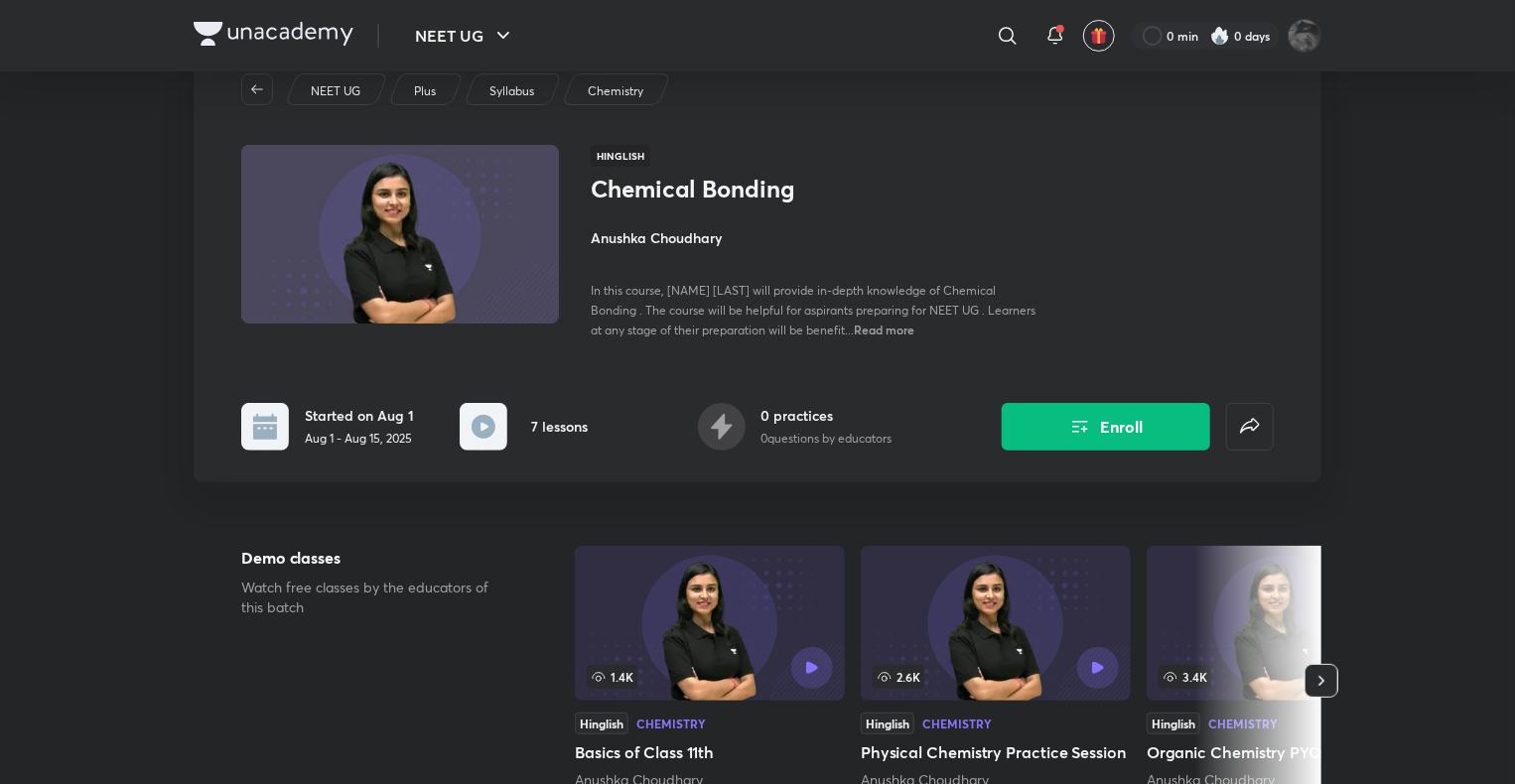 scroll, scrollTop: 64, scrollLeft: 0, axis: vertical 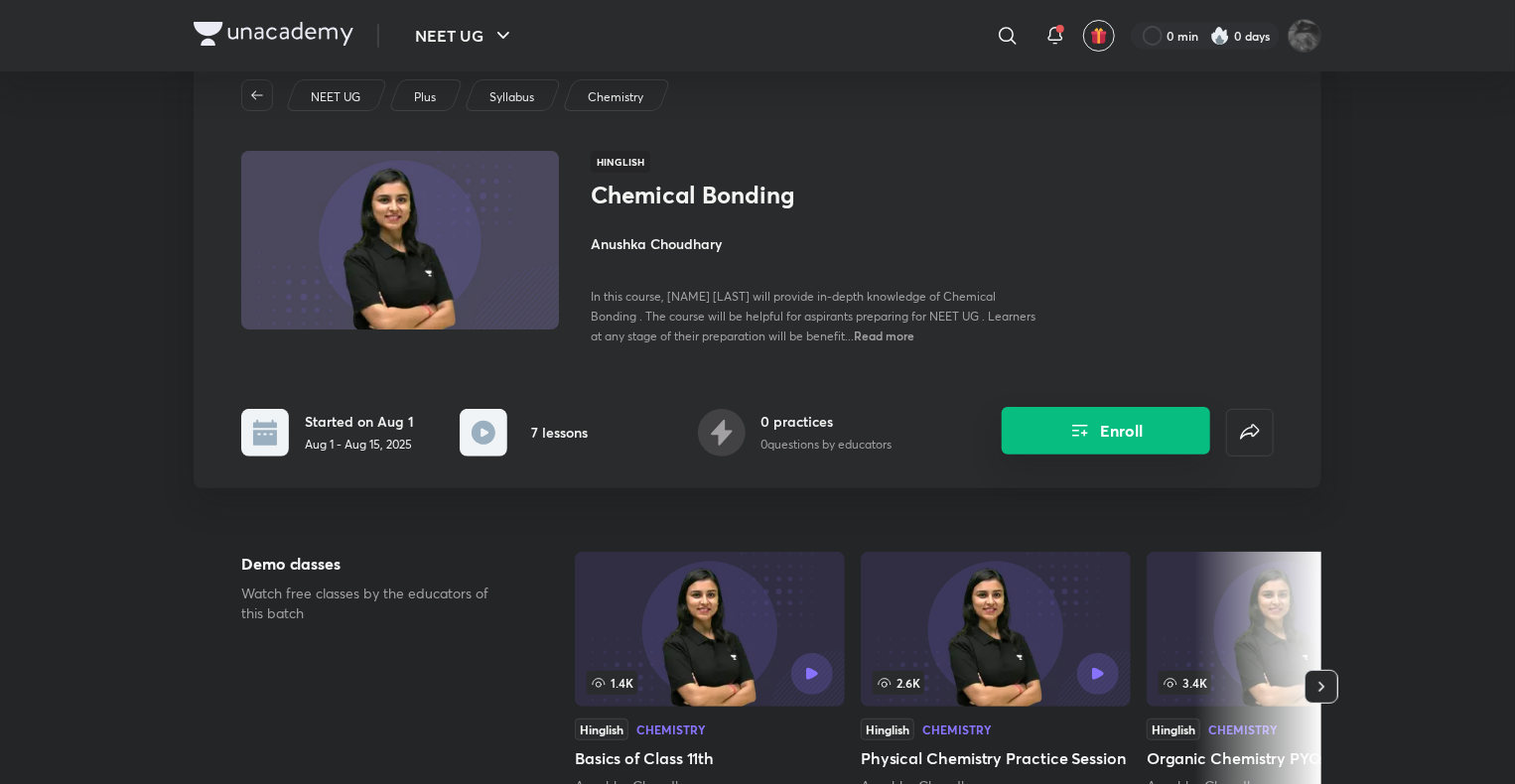 click on "Enroll" at bounding box center (1106, 431) 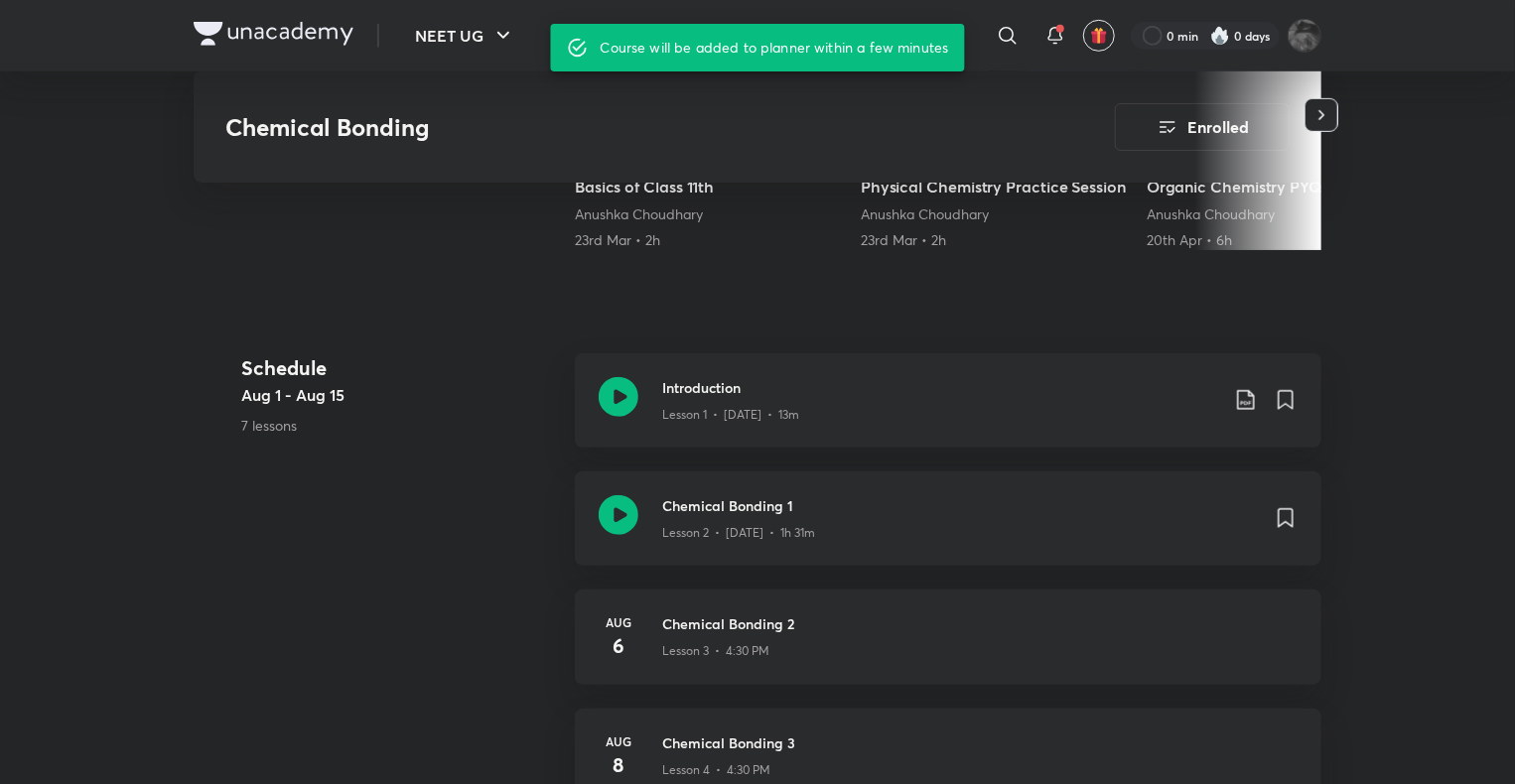 scroll, scrollTop: 64, scrollLeft: 0, axis: vertical 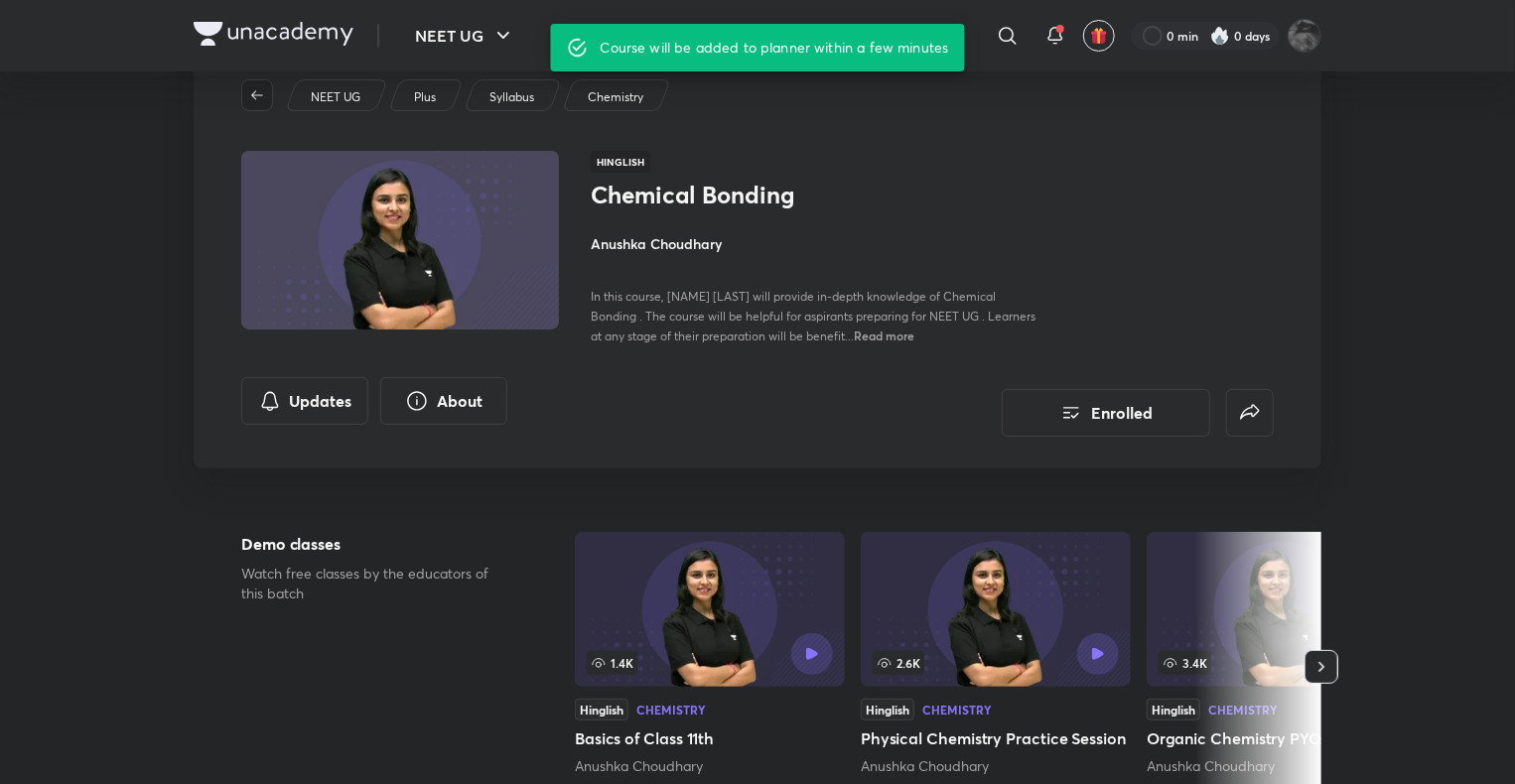 click 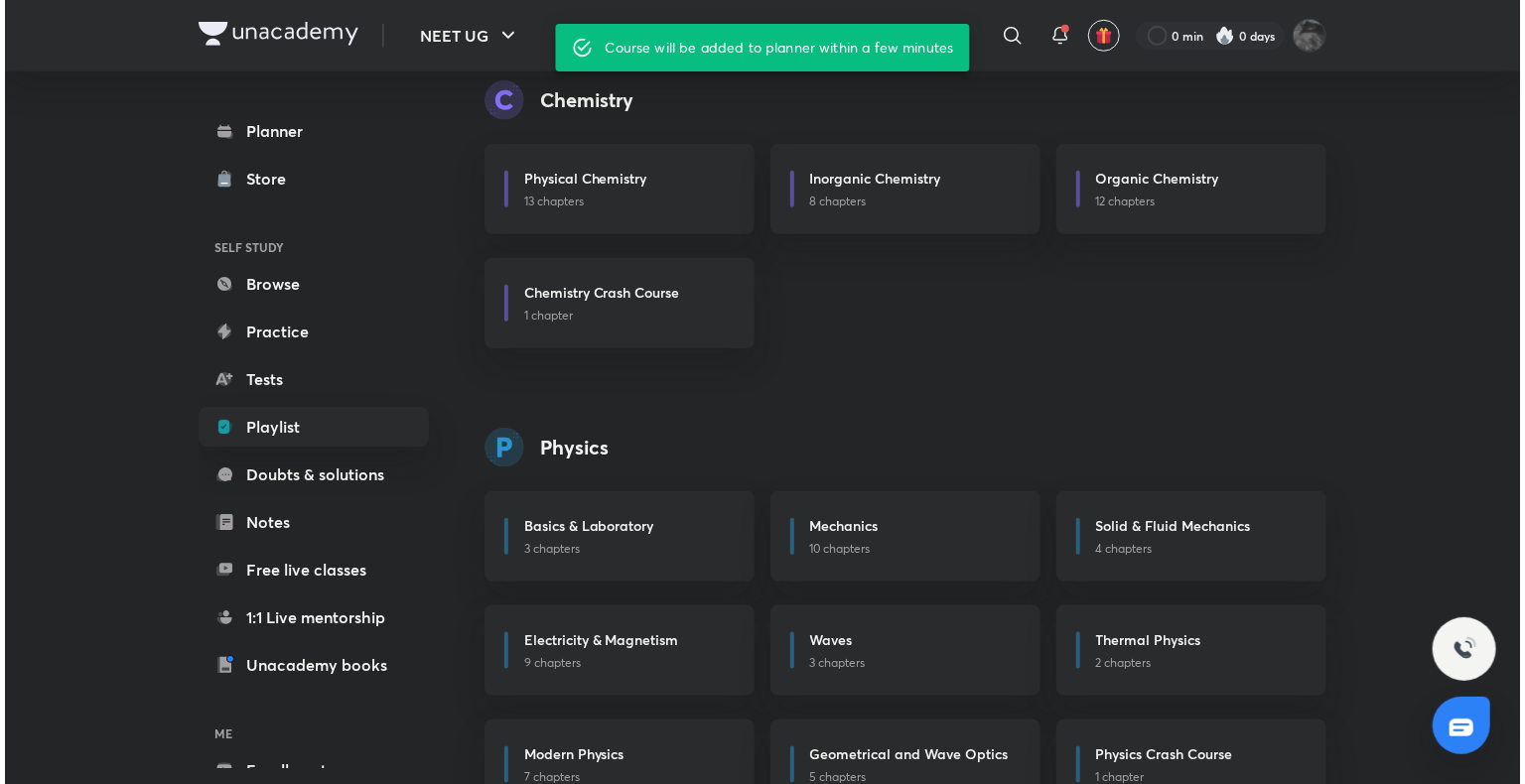 scroll, scrollTop: 830, scrollLeft: 0, axis: vertical 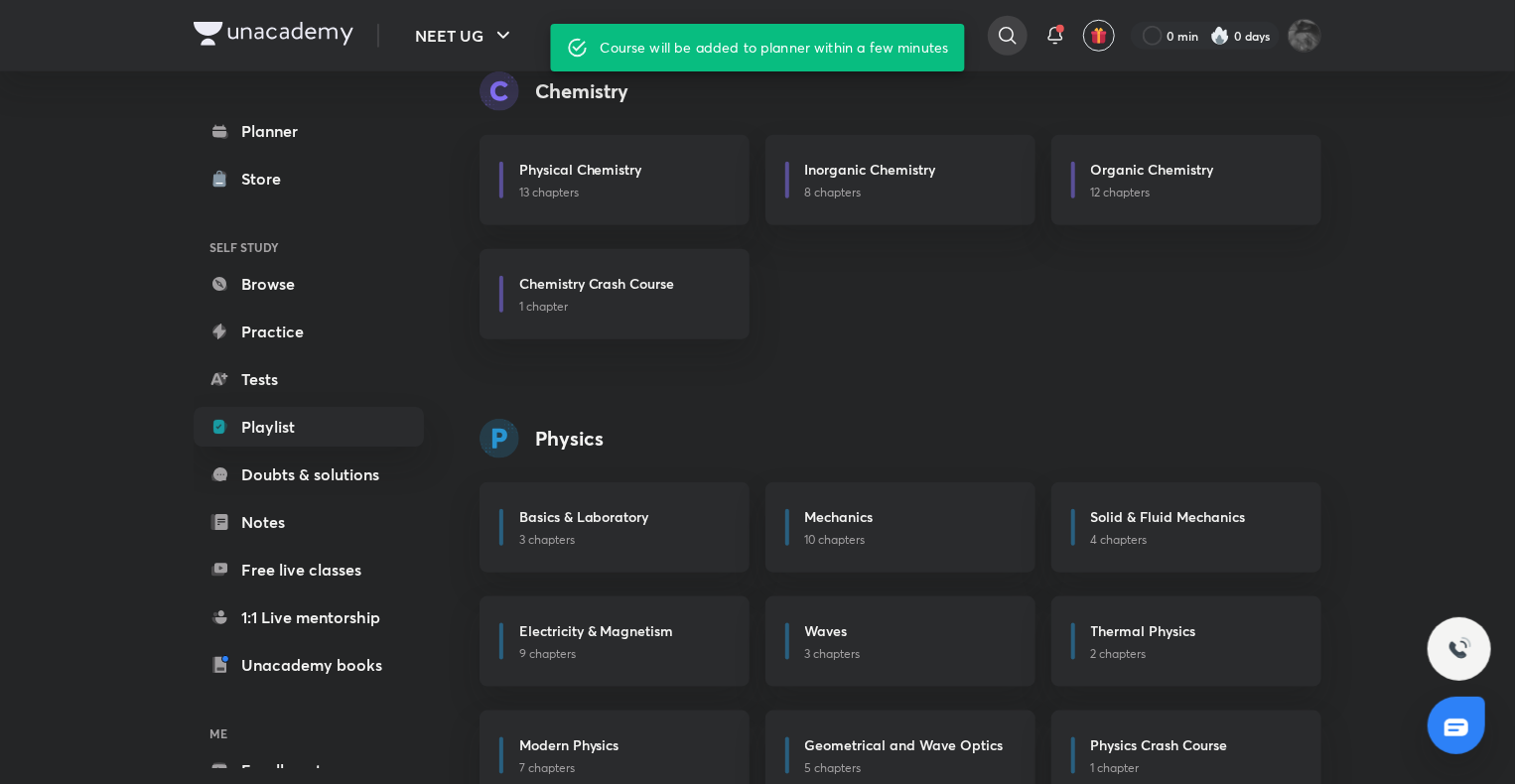 click 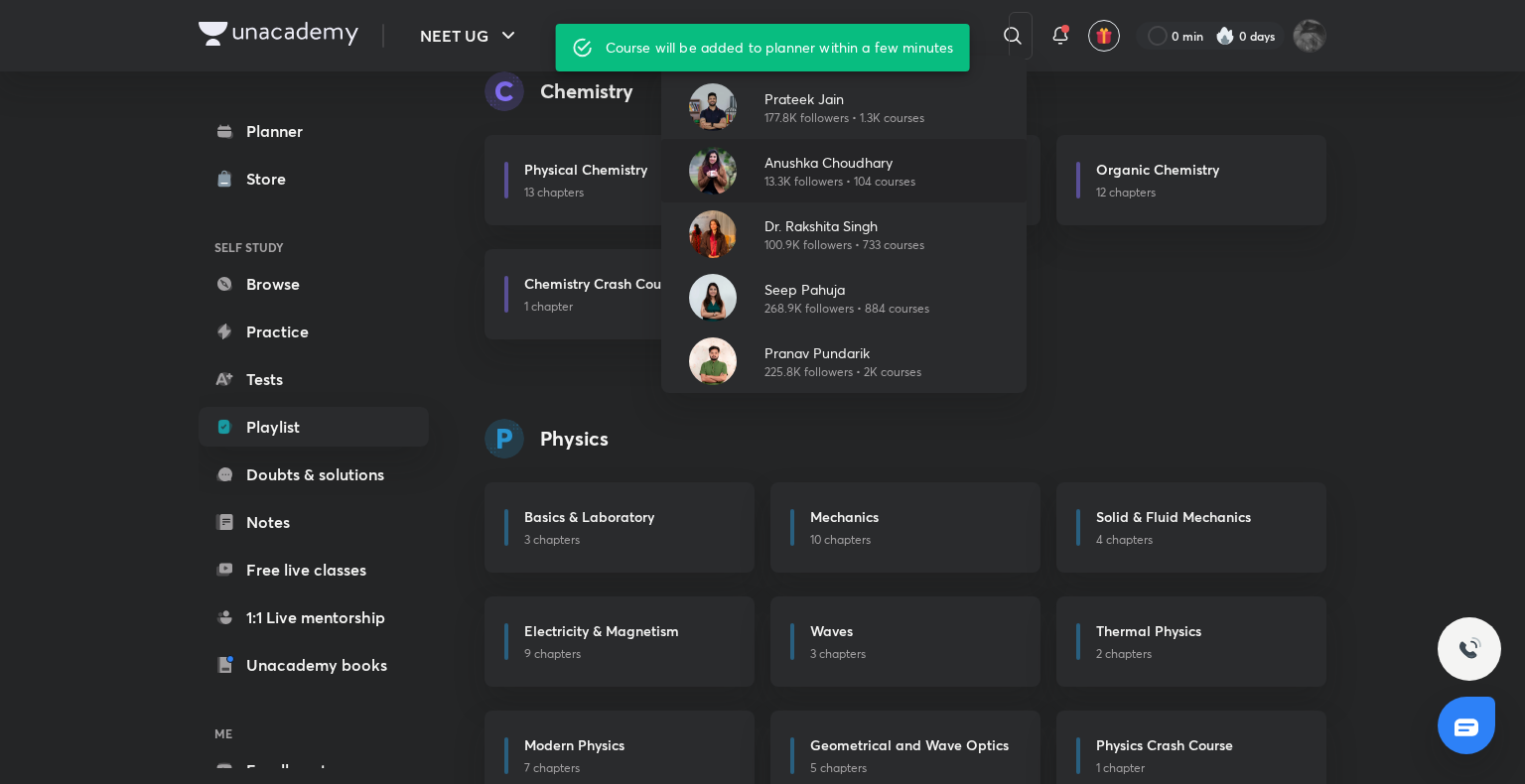 click on "[NAME] [LAST] 13.3K followers • 104 courses" at bounding box center (844, 171) 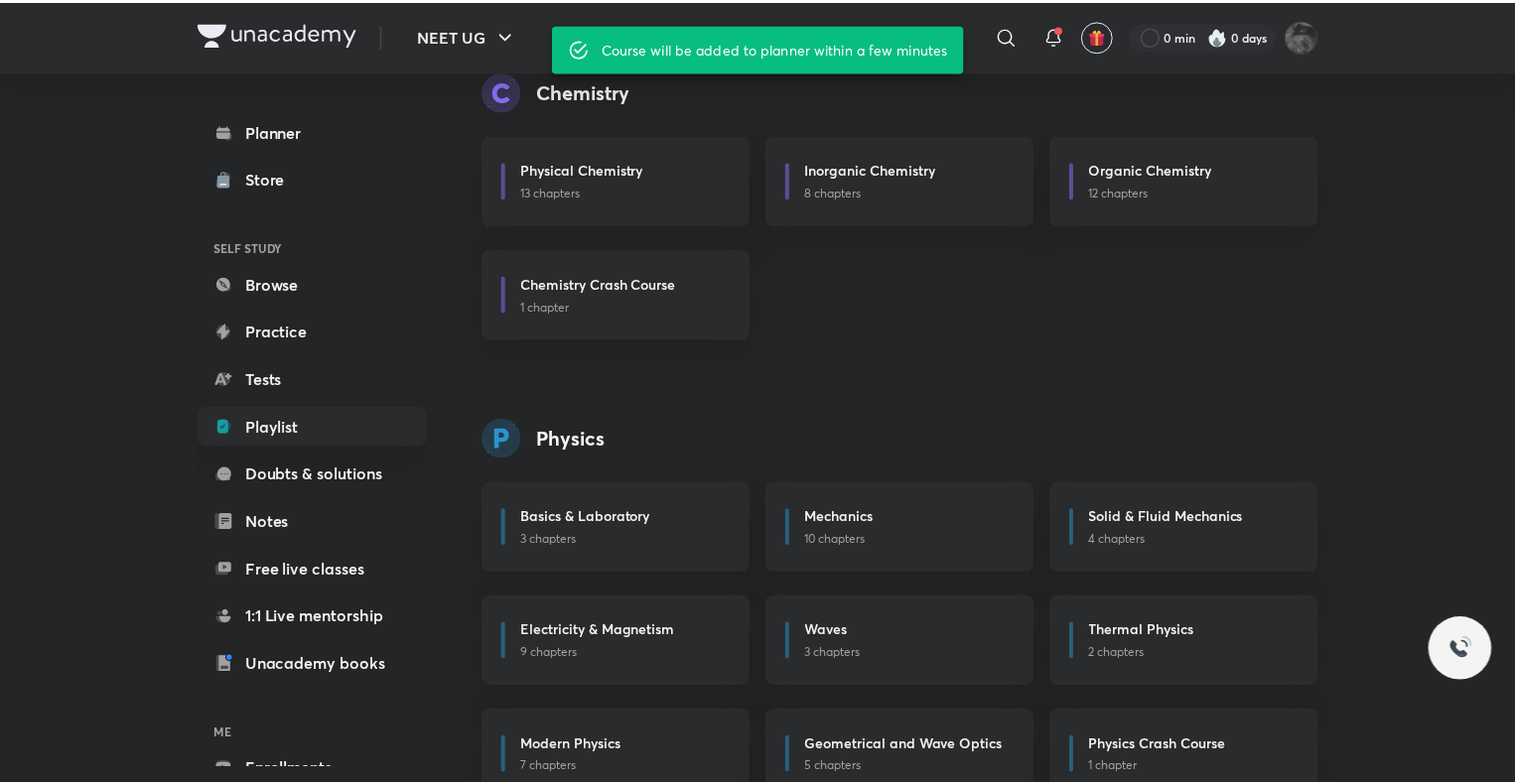 scroll, scrollTop: 0, scrollLeft: 0, axis: both 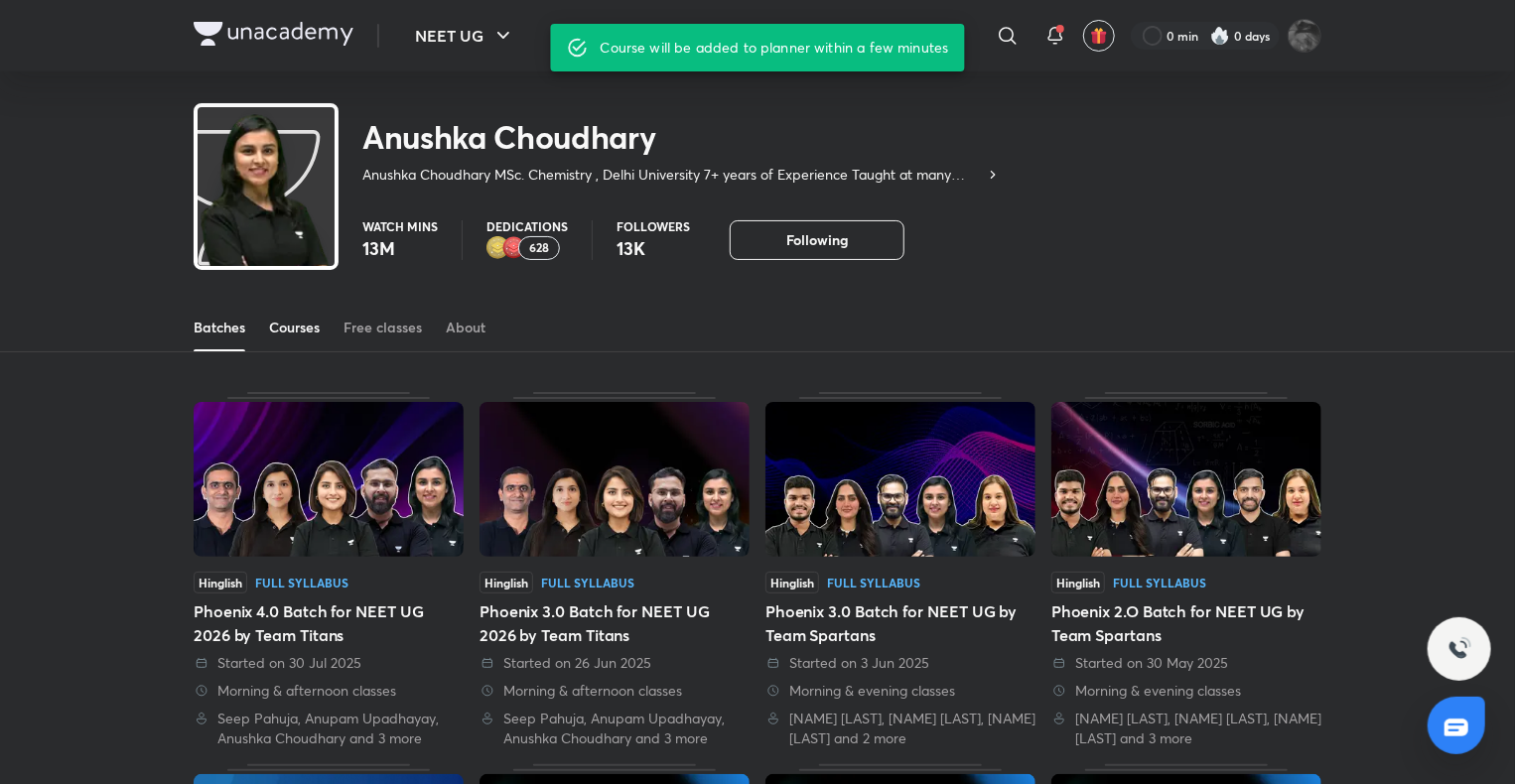 click on "Courses" at bounding box center [294, 327] 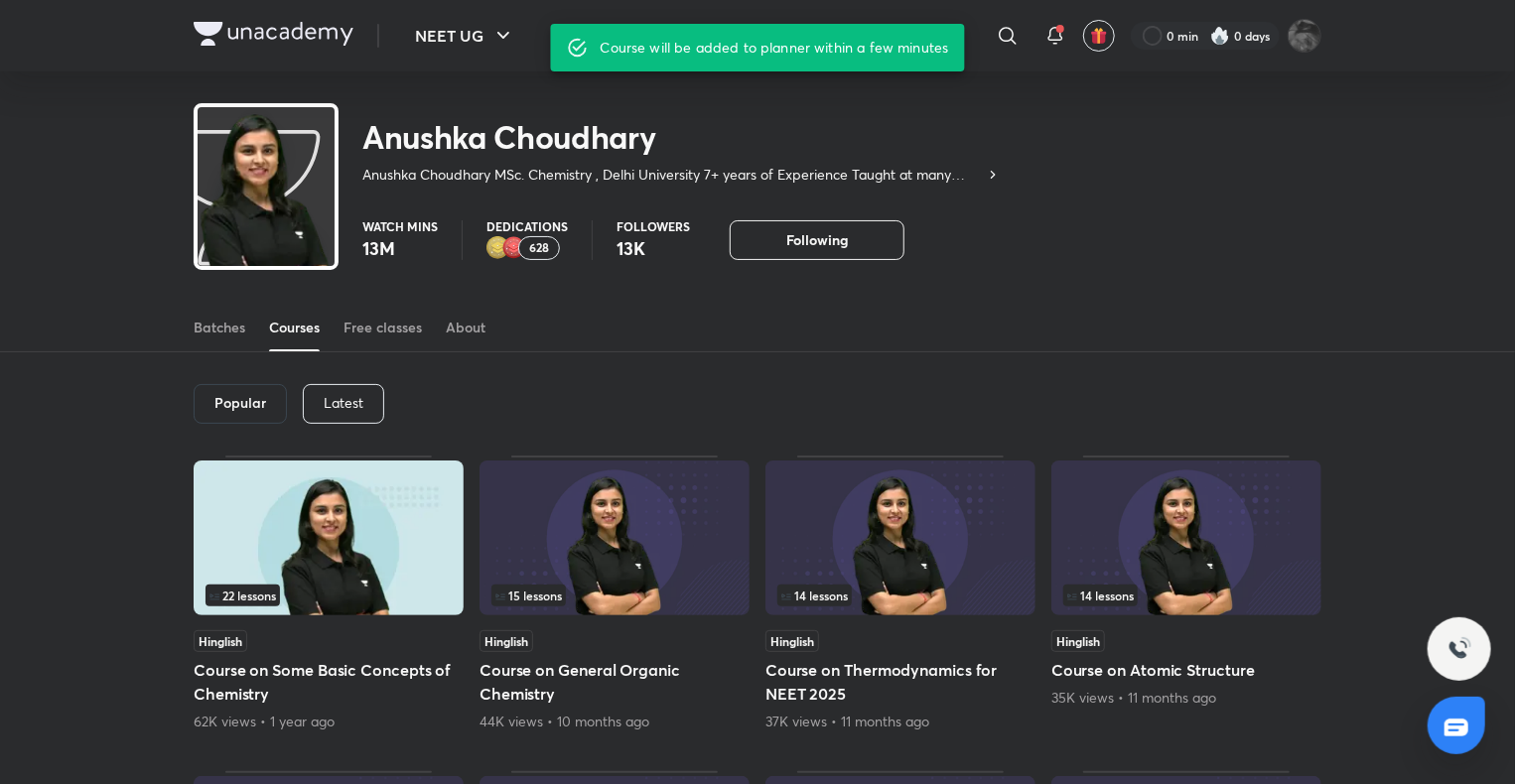 click on "Latest" at bounding box center [344, 404] 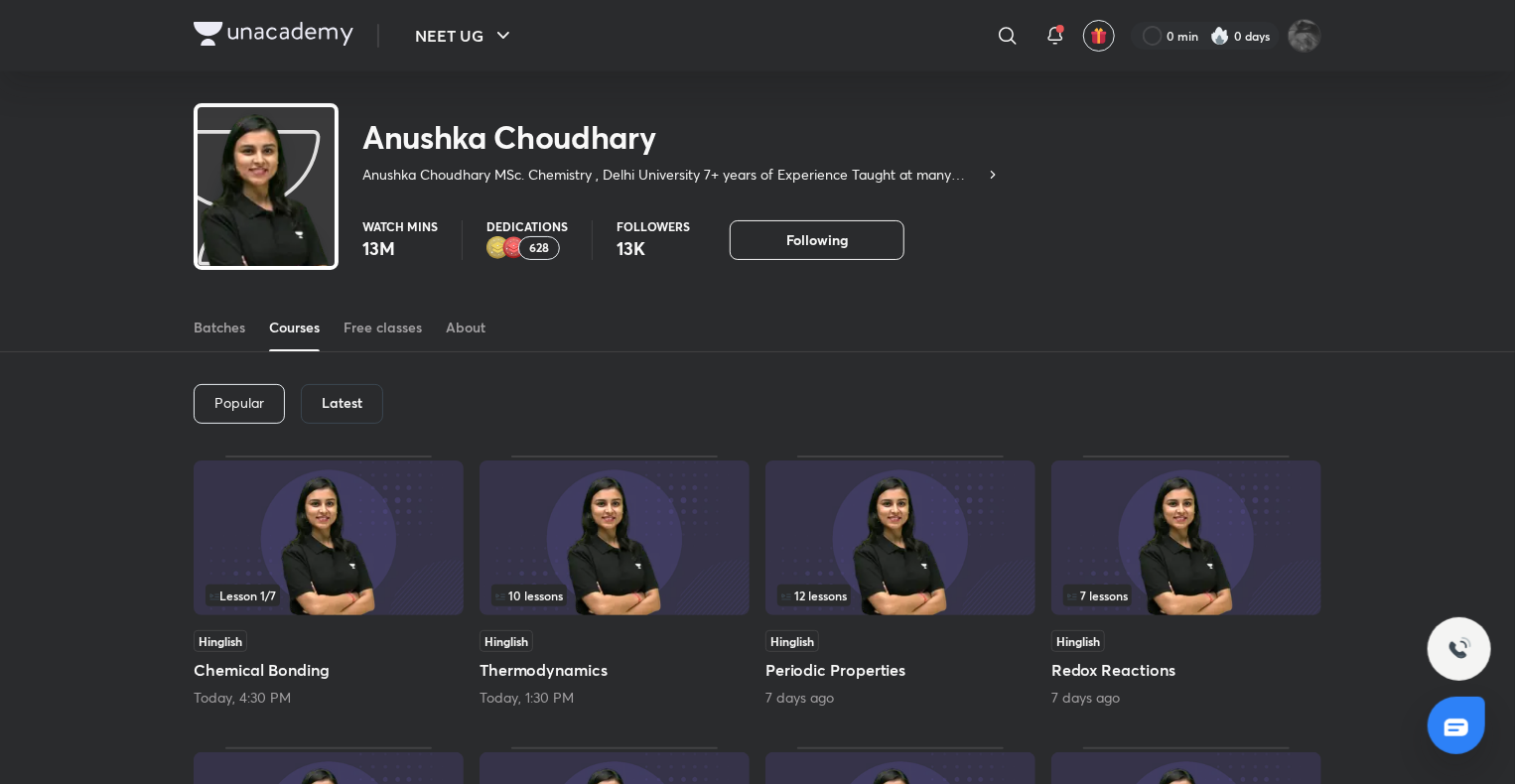 click at bounding box center (615, 538) 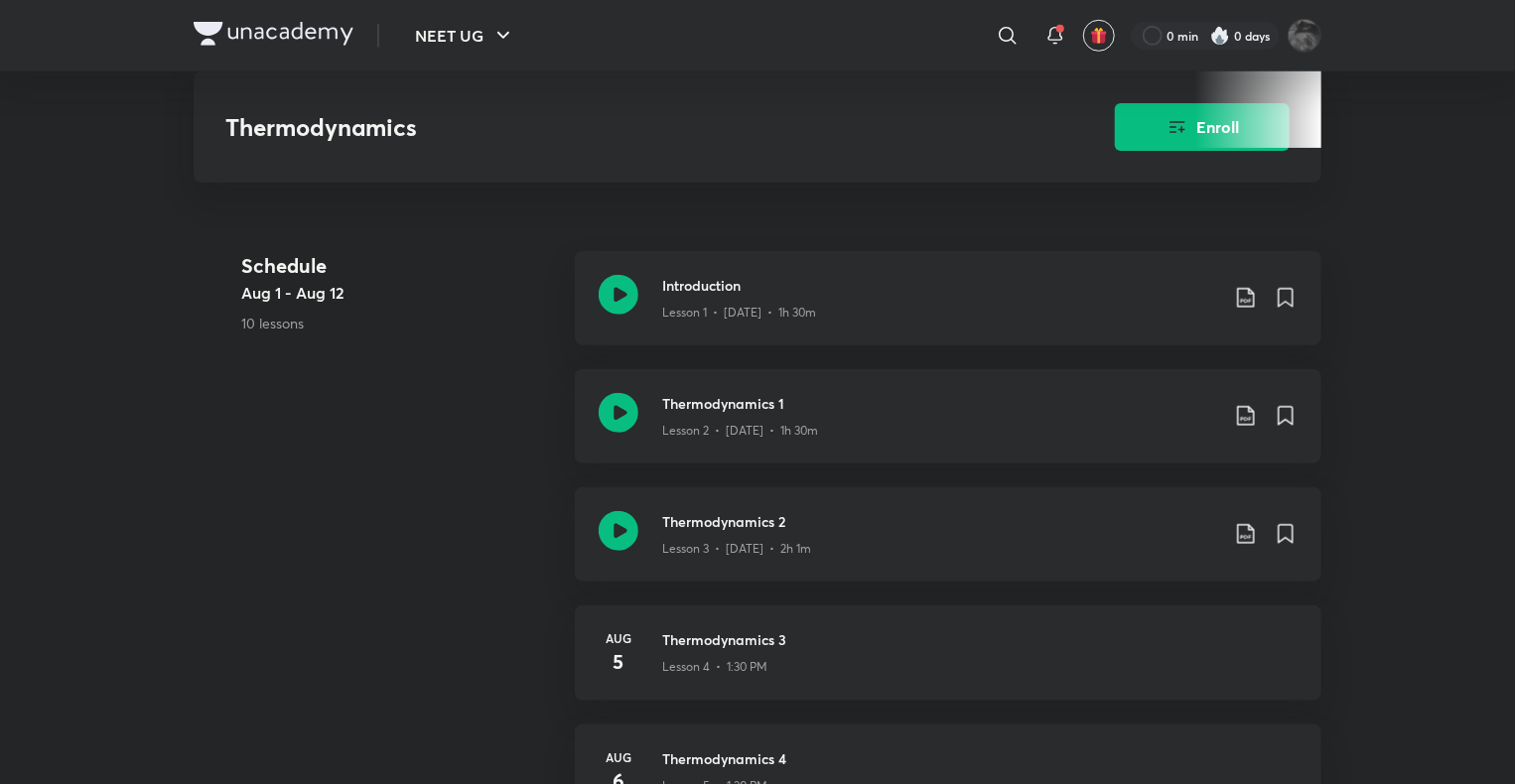 scroll, scrollTop: 738, scrollLeft: 0, axis: vertical 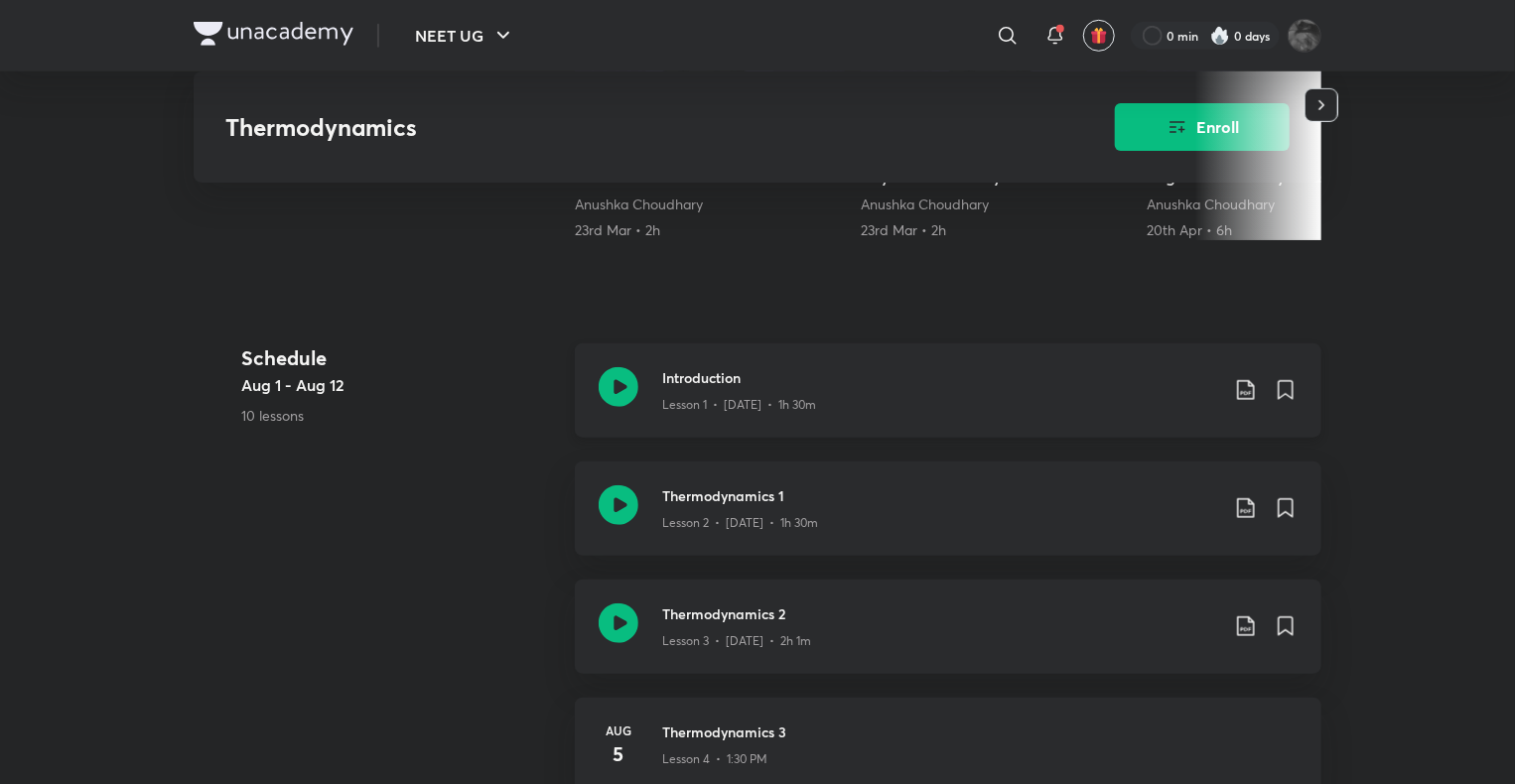 click 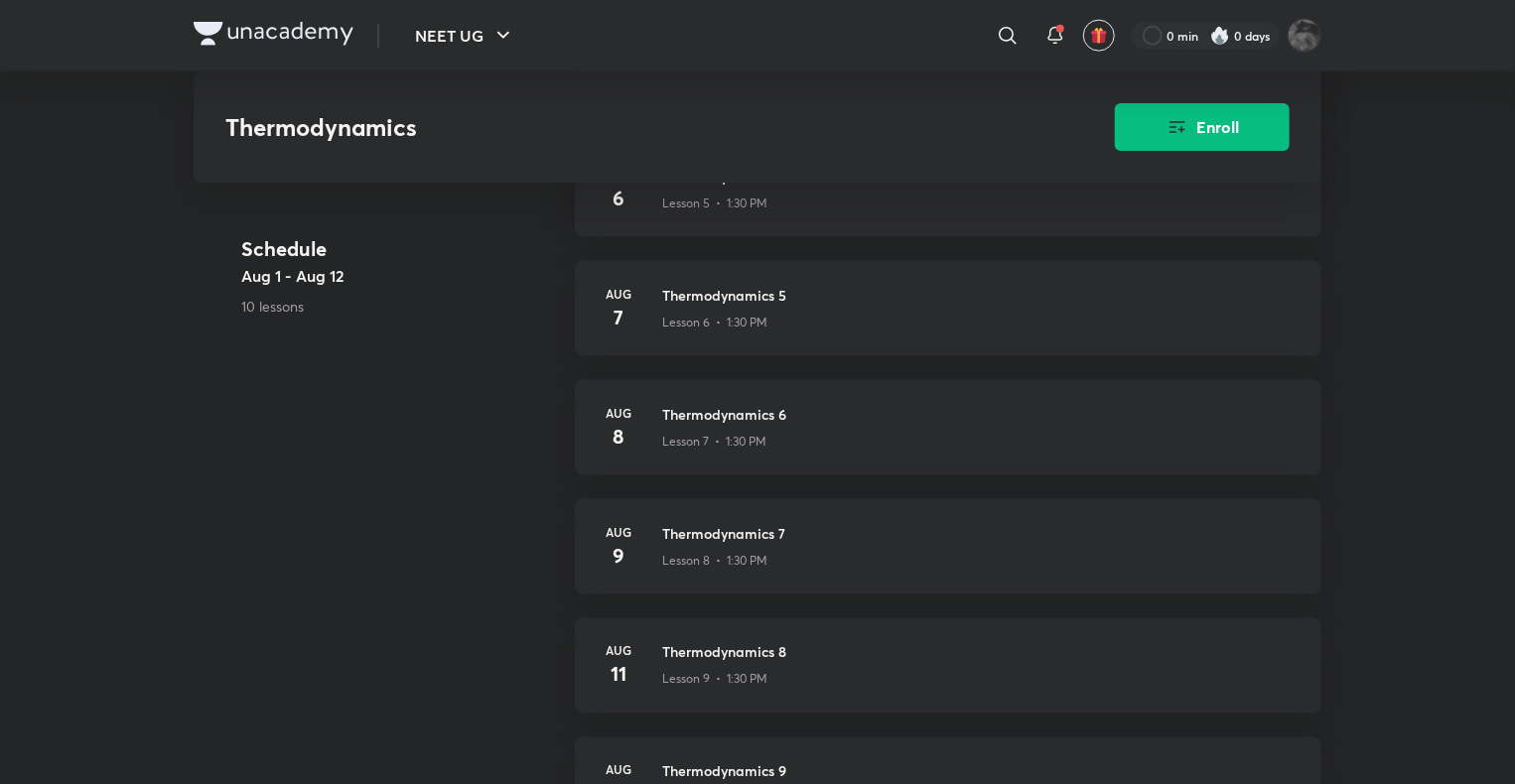 scroll, scrollTop: 1280, scrollLeft: 0, axis: vertical 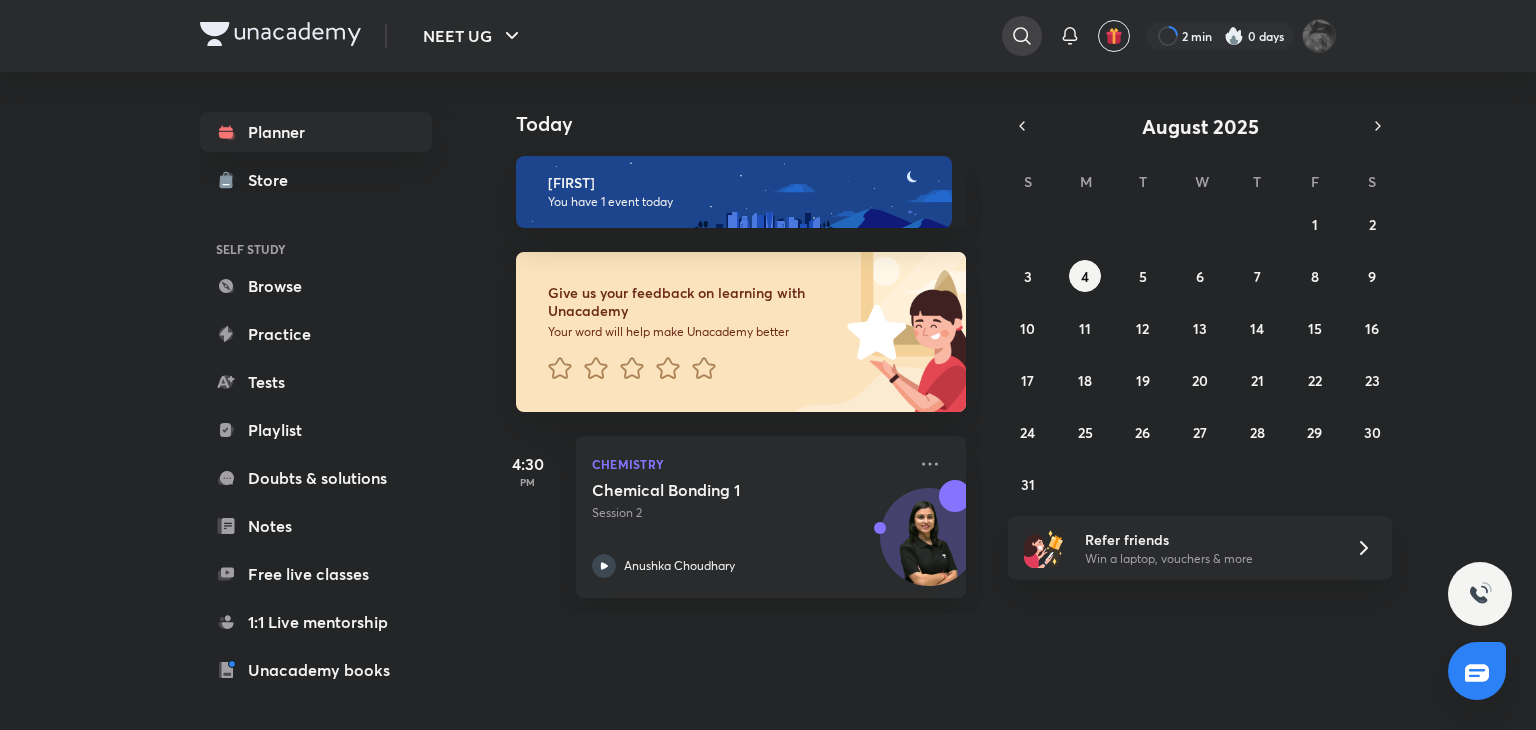 click 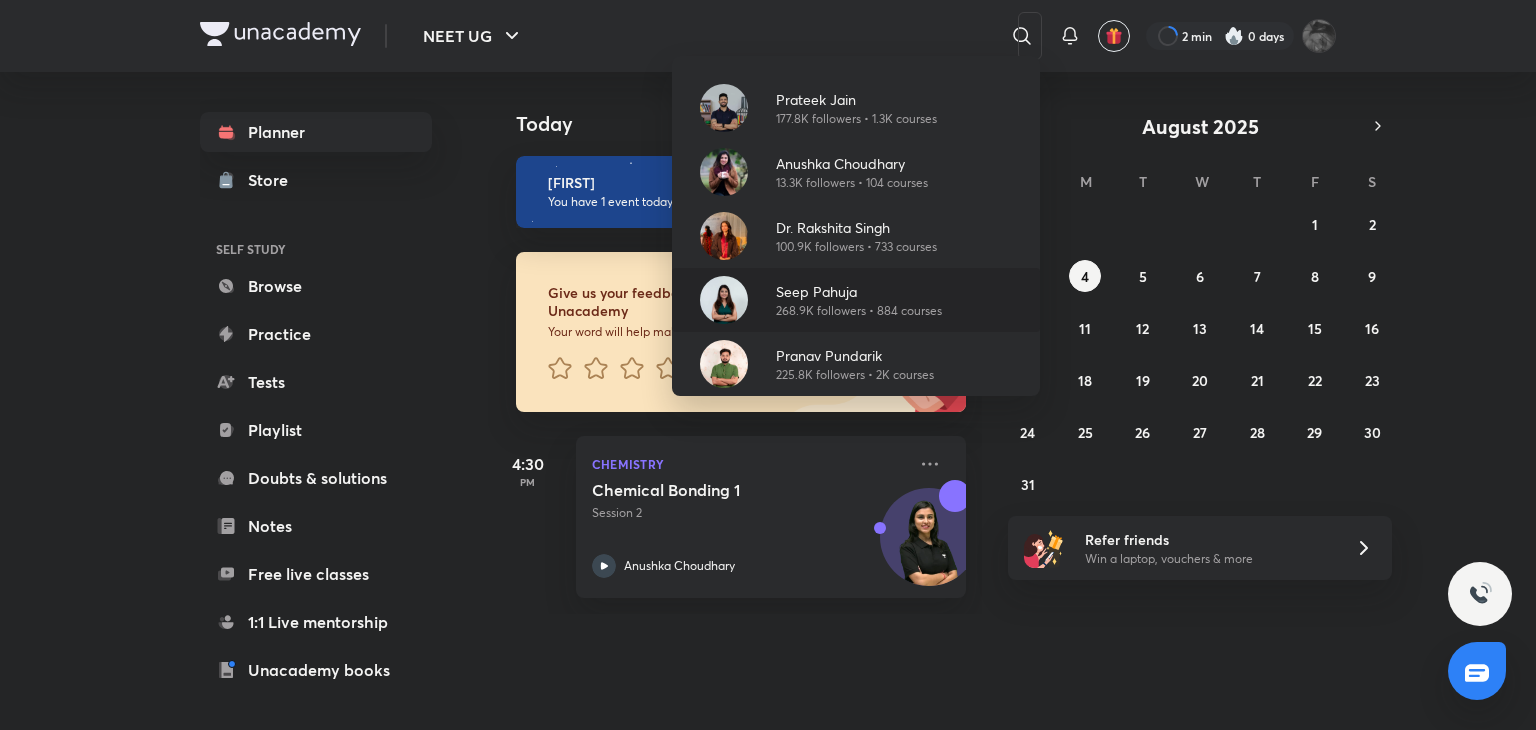 click on "Seep Pahuja" at bounding box center [859, 291] 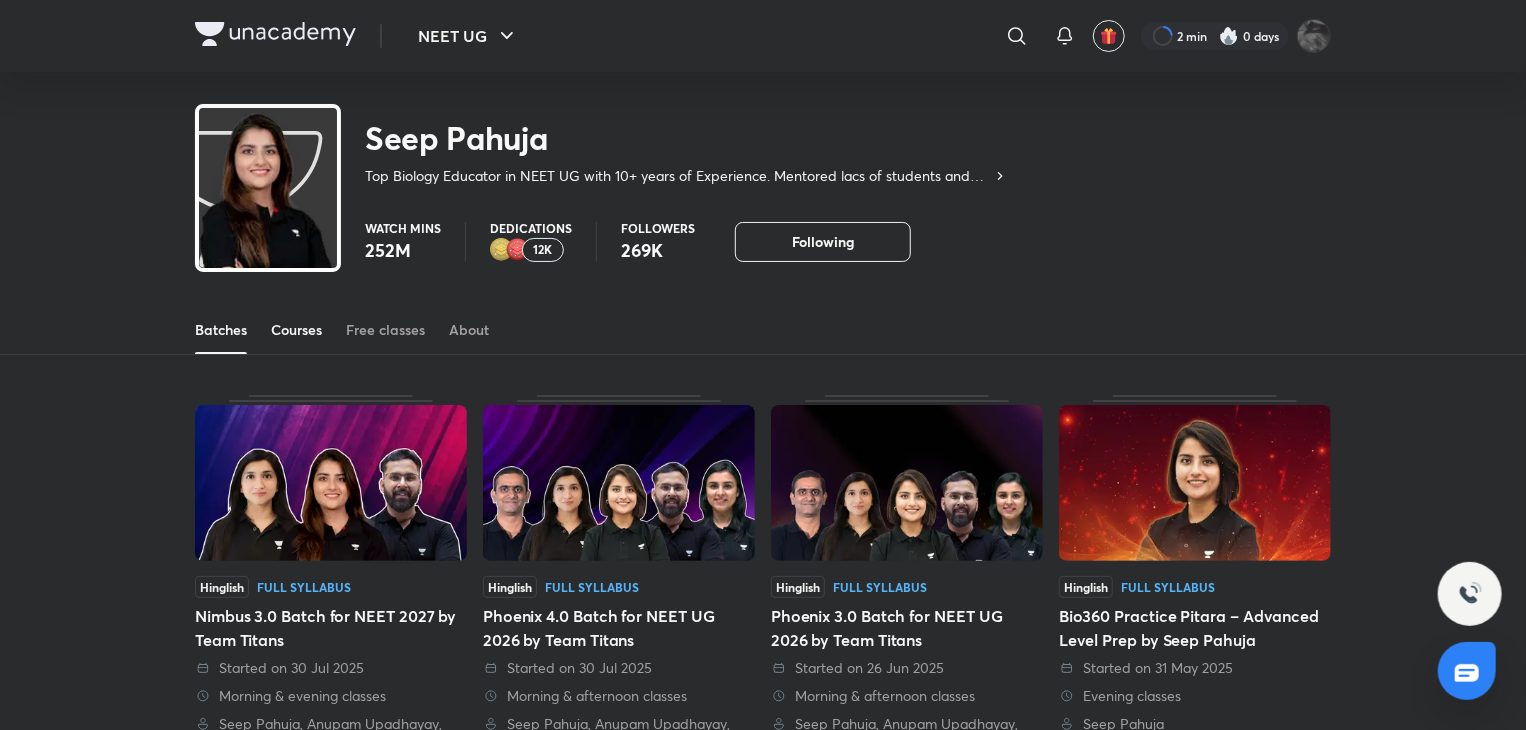 click on "Courses" at bounding box center [296, 330] 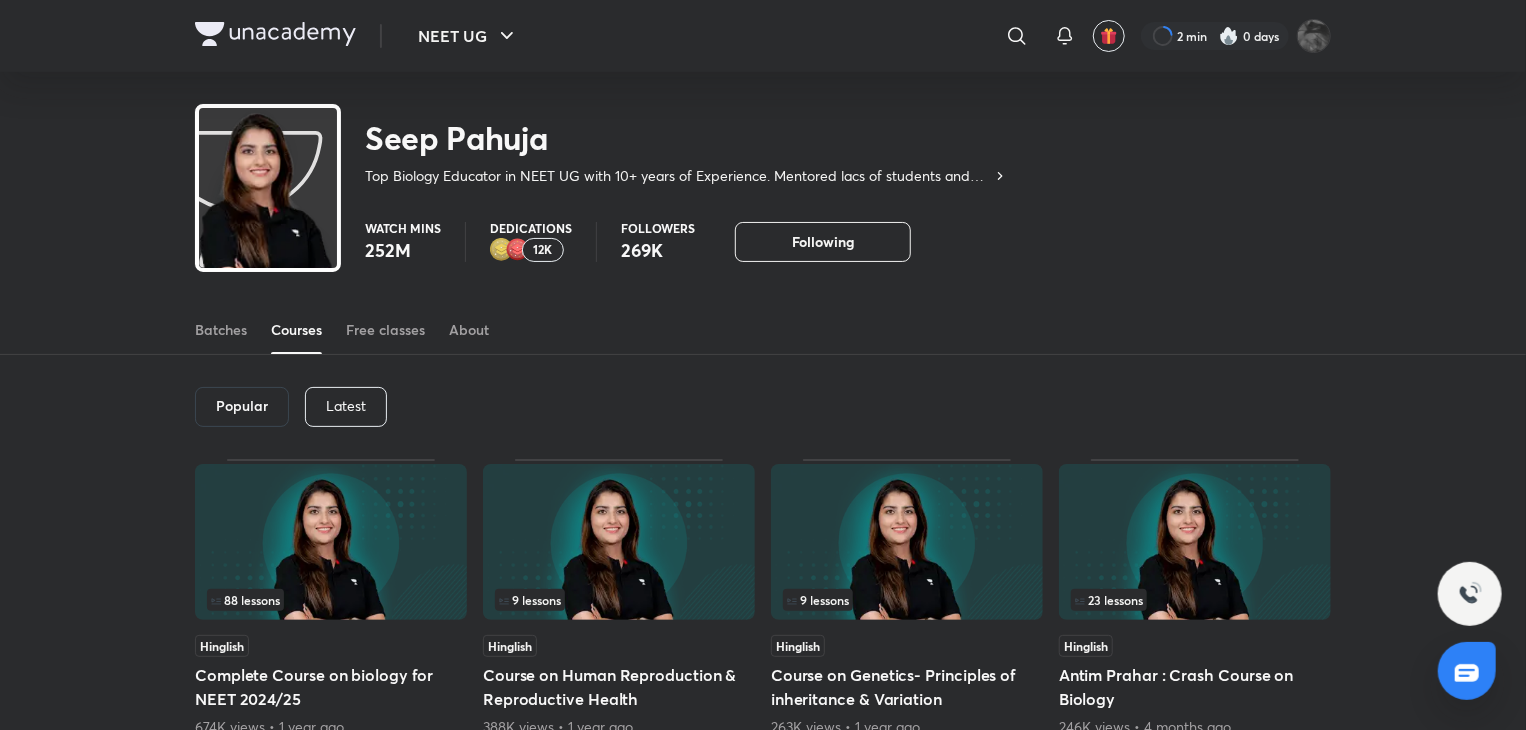 click on "Latest" at bounding box center (346, 406) 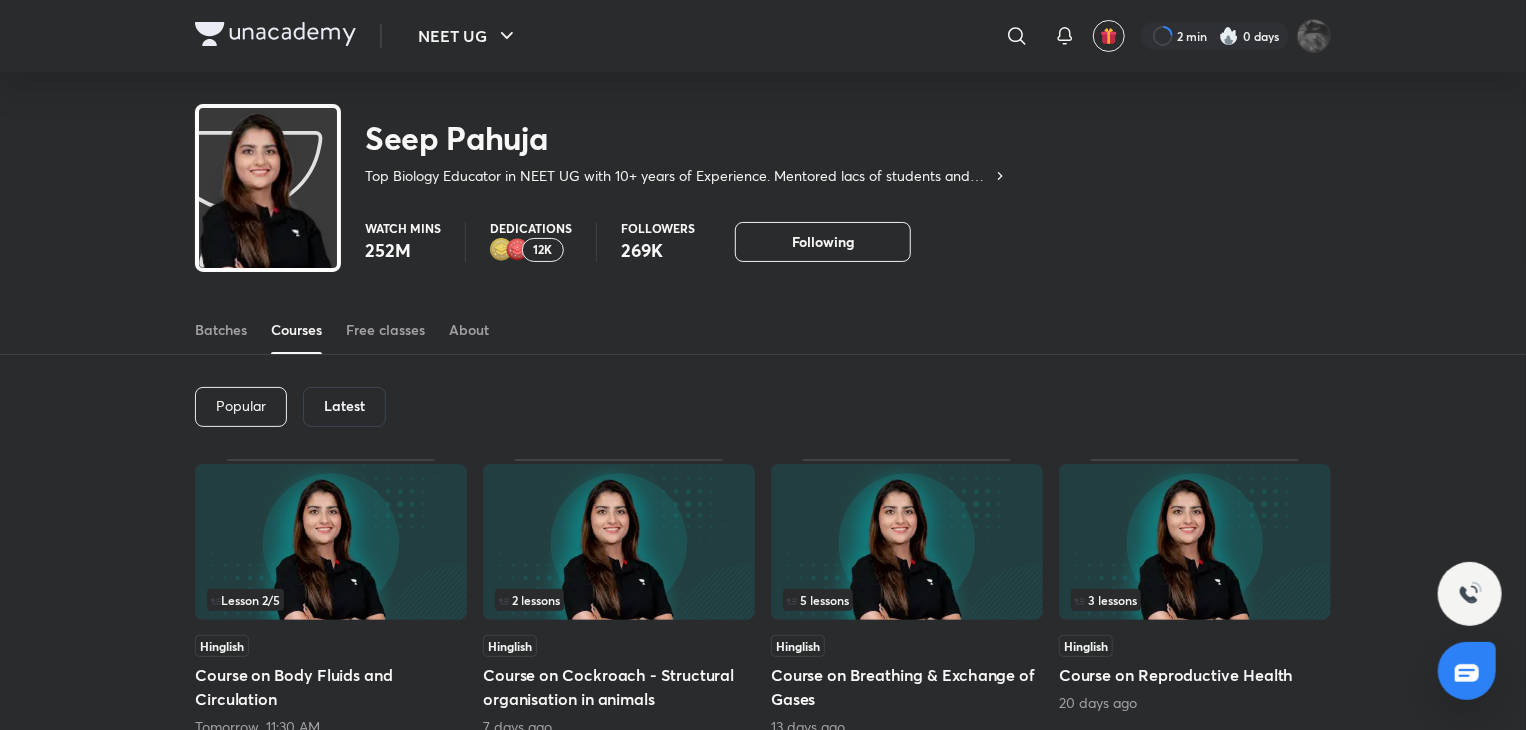 click on "Course on Body Fluids and Circulation" at bounding box center [331, 687] 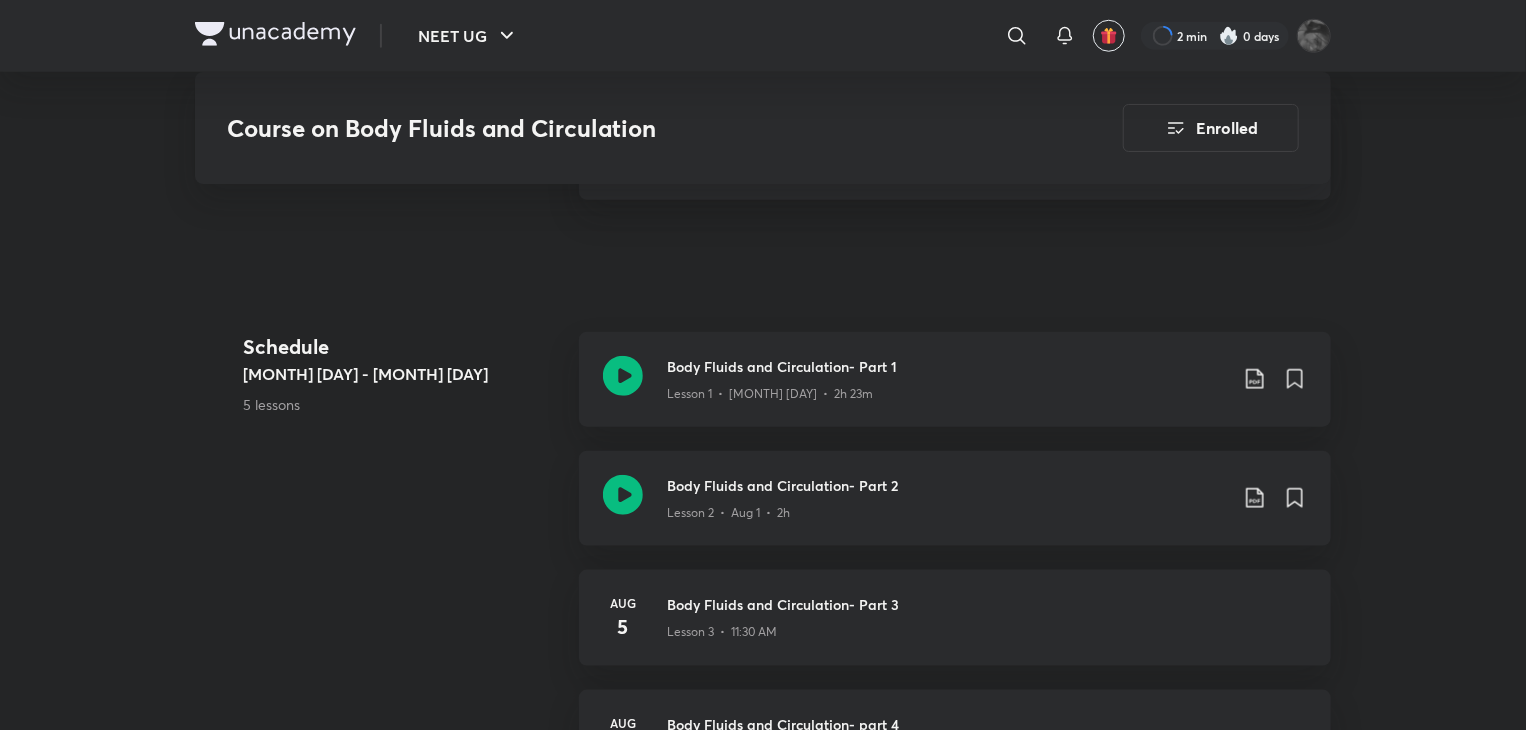 scroll, scrollTop: 912, scrollLeft: 0, axis: vertical 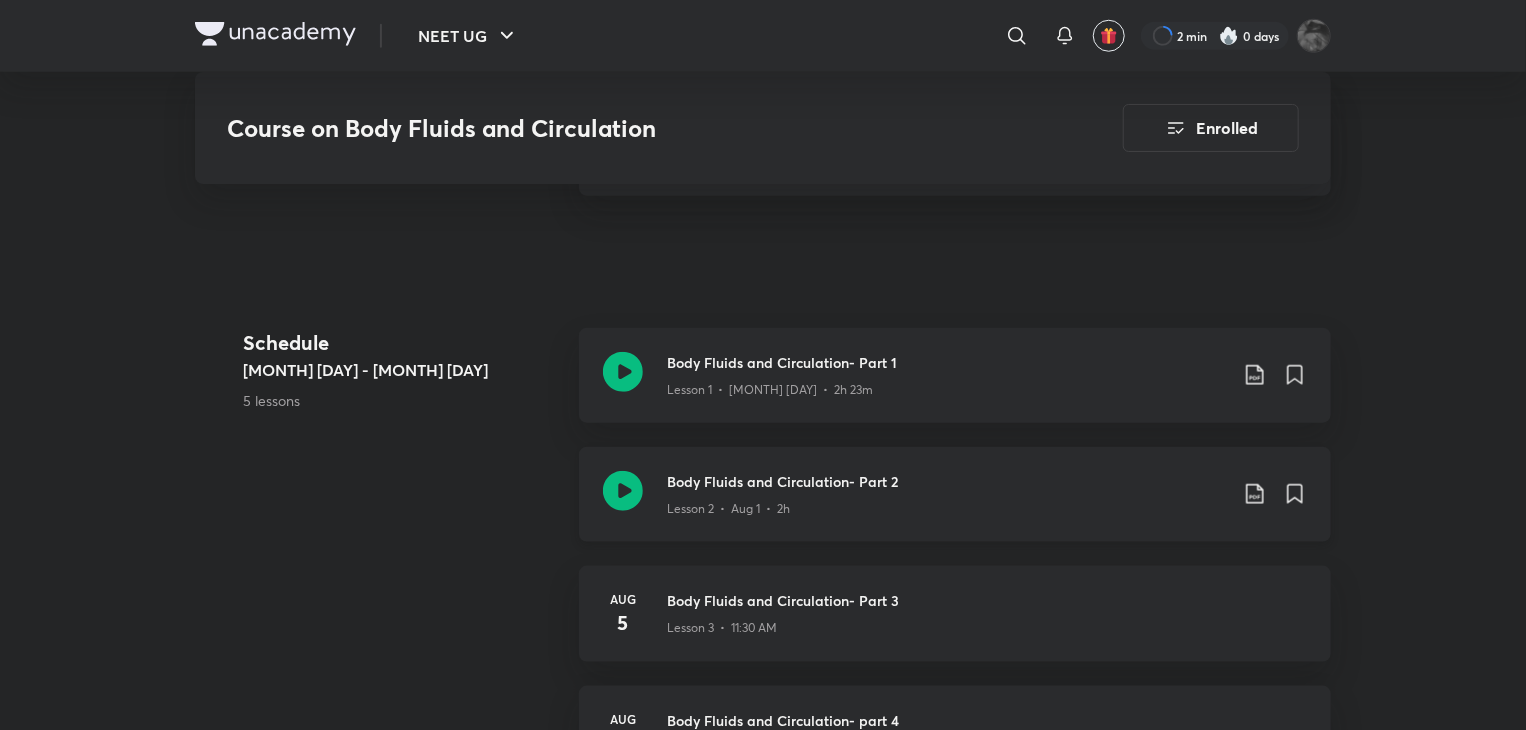 click 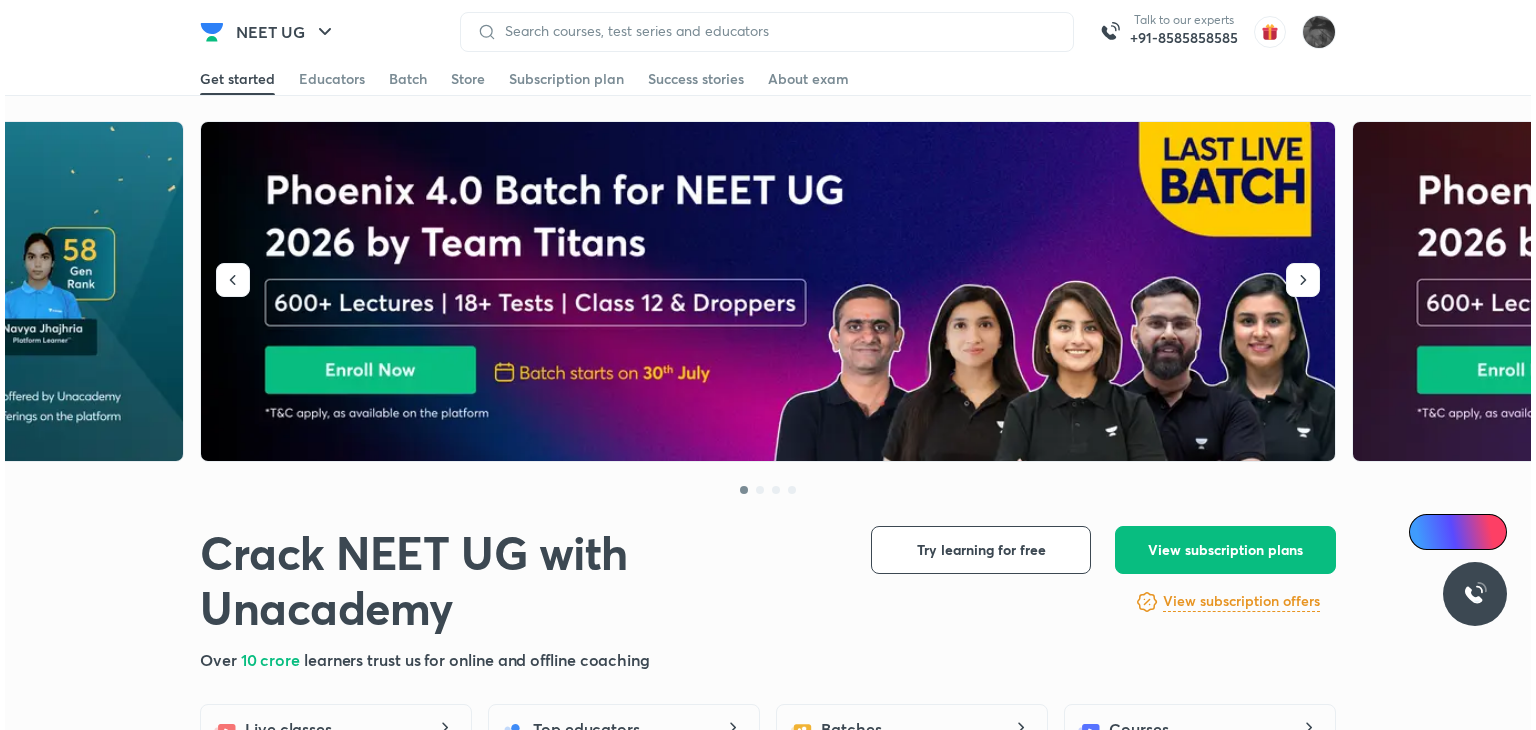 scroll, scrollTop: 0, scrollLeft: 0, axis: both 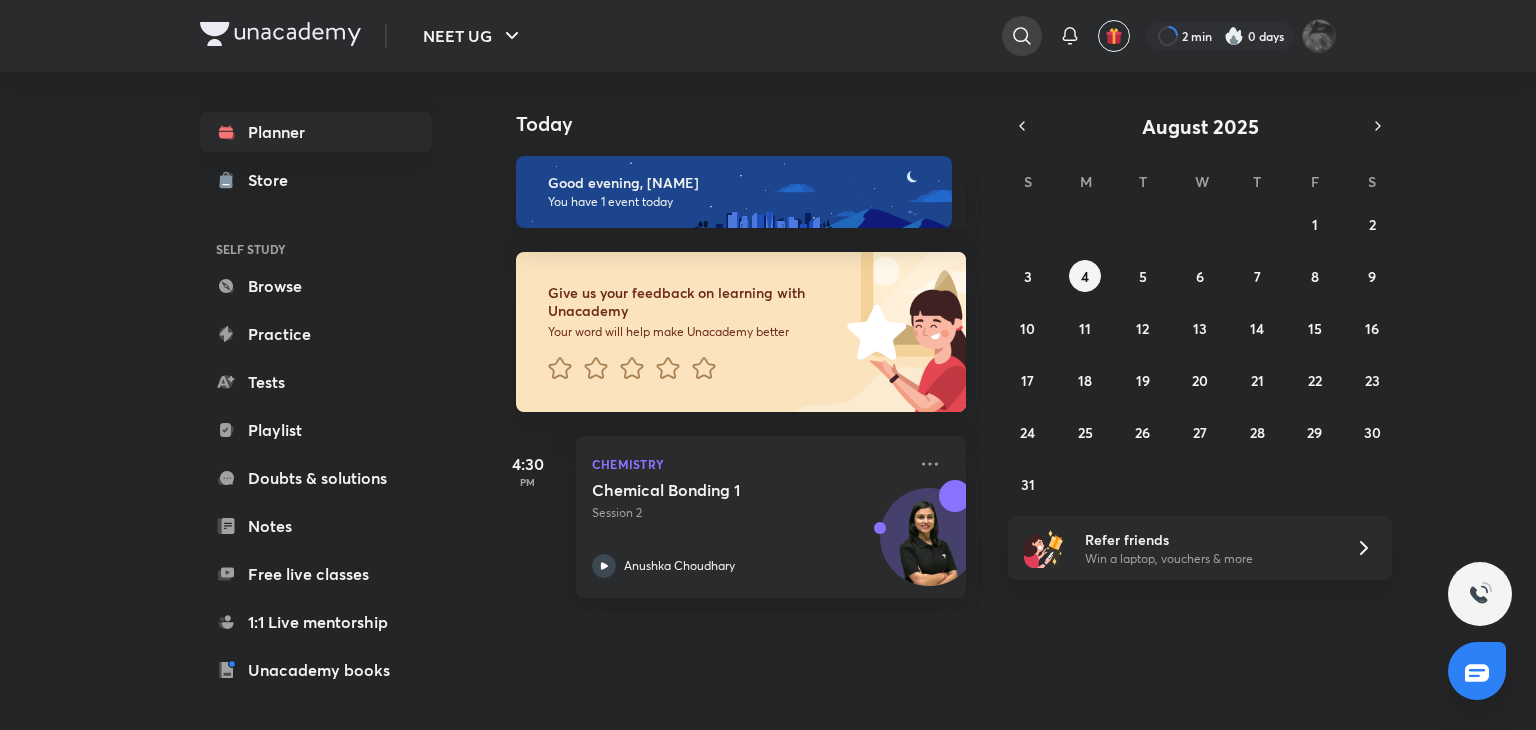 click 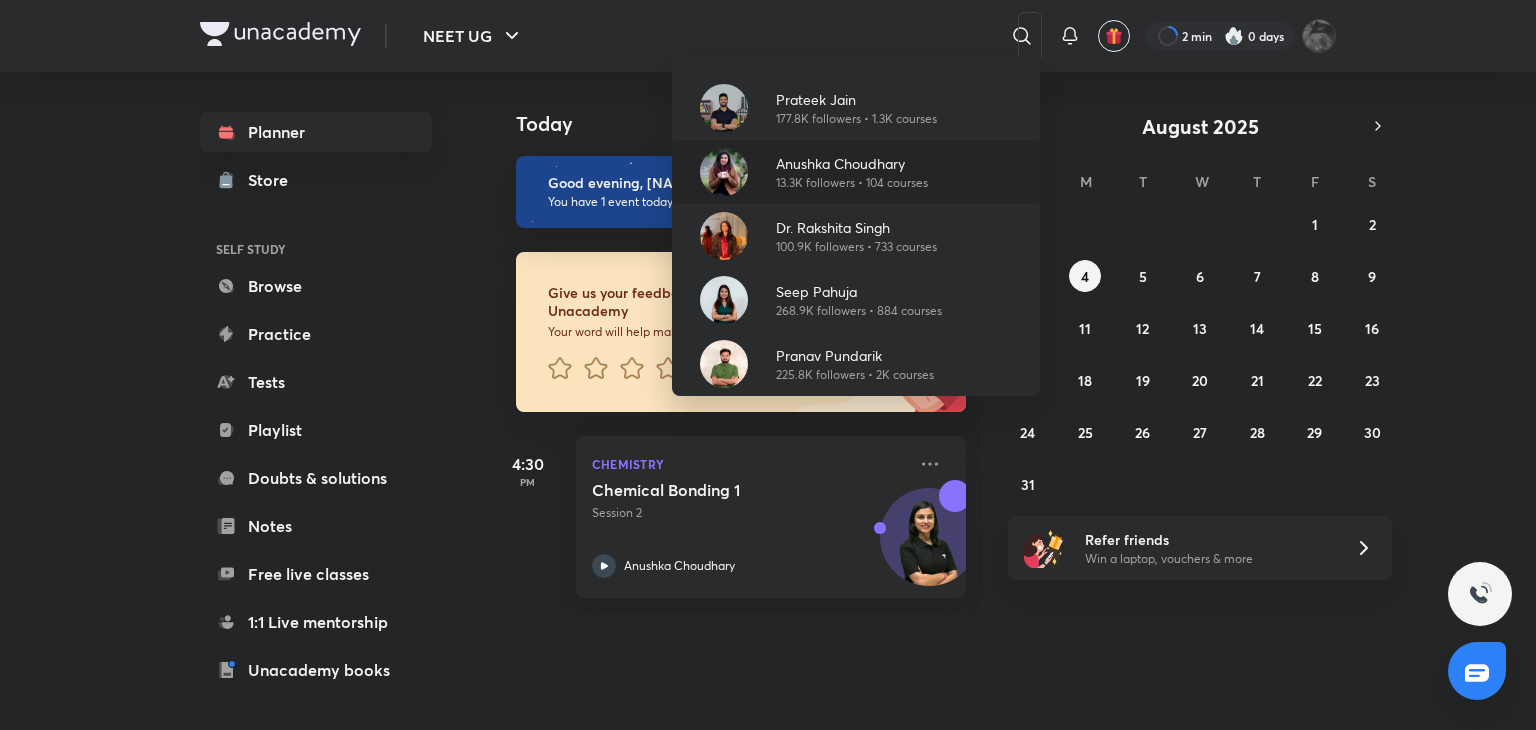 click on "[NAME] [LAST] 13.3K followers • 104 courses" at bounding box center [856, 172] 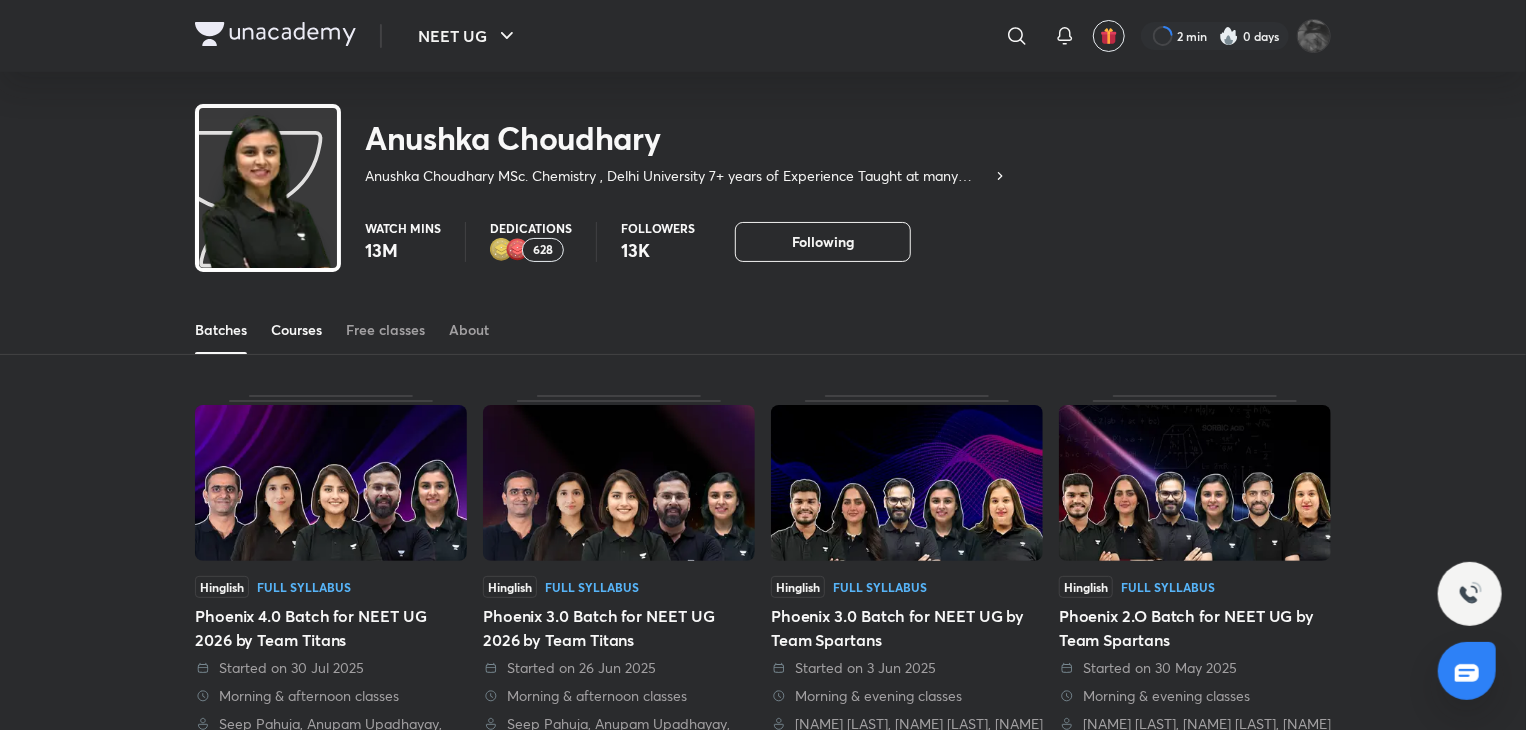 click on "Courses" at bounding box center [296, 330] 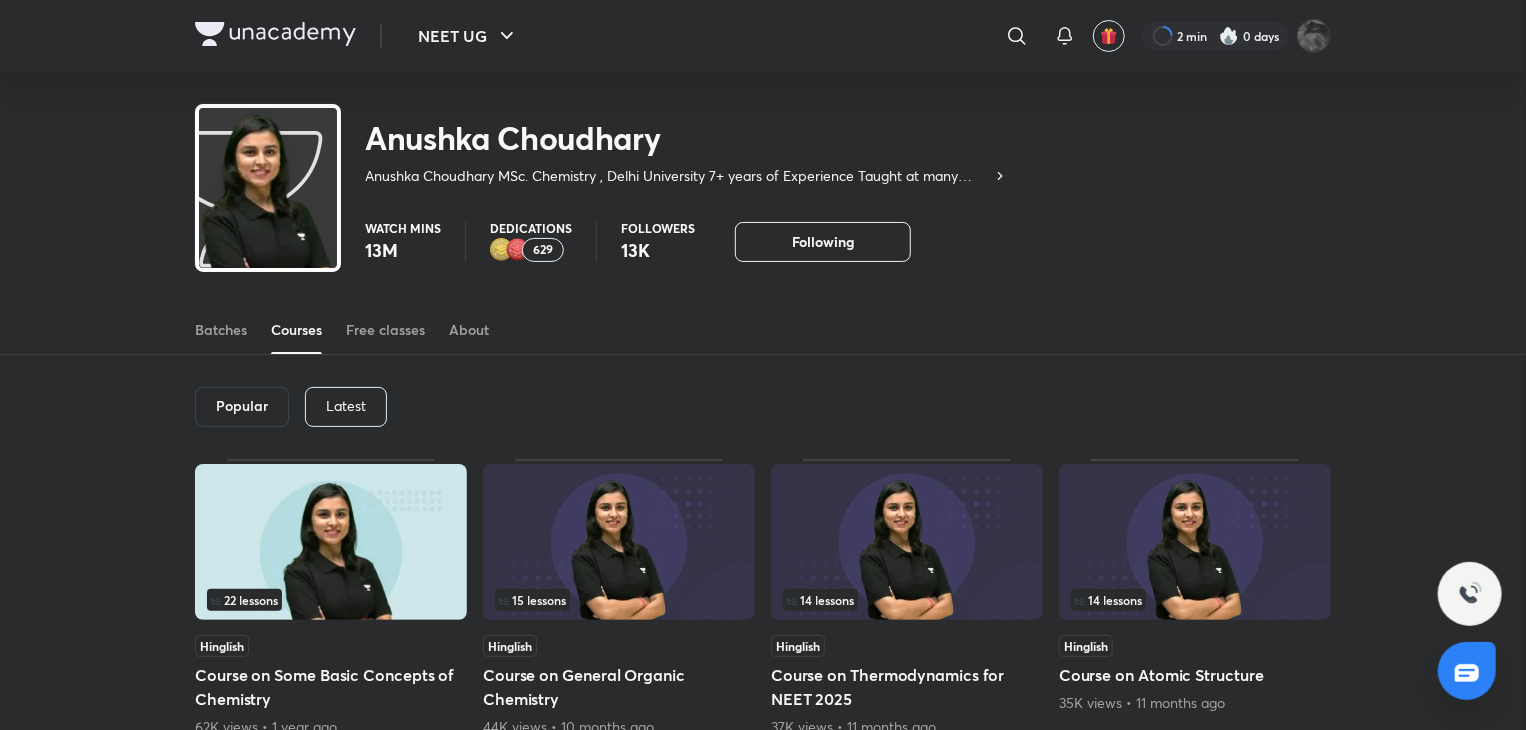 click on "Latest" at bounding box center [346, 406] 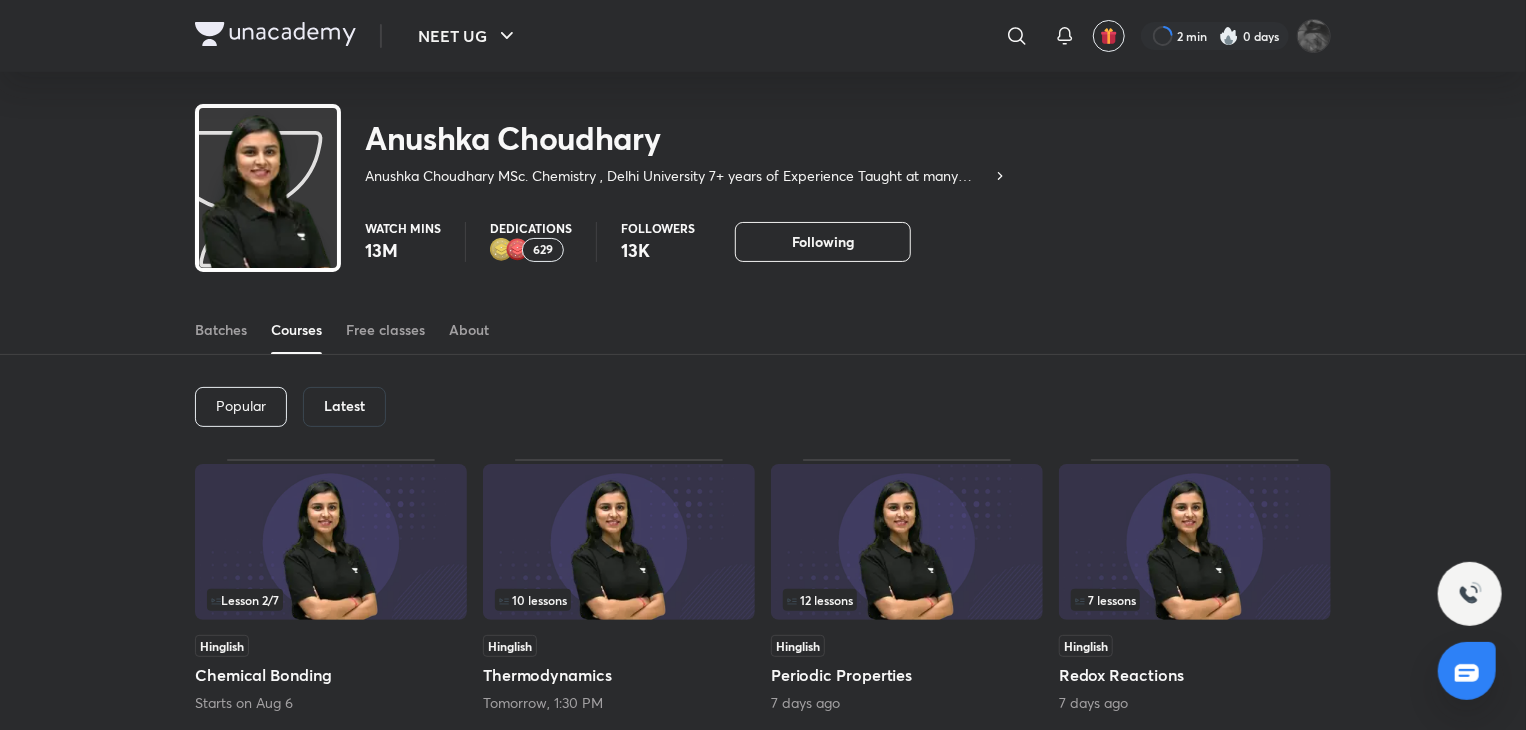 click on "10   lessons Hinglish Thermodynamics Tomorrow, 1:30 PM" at bounding box center (619, 586) 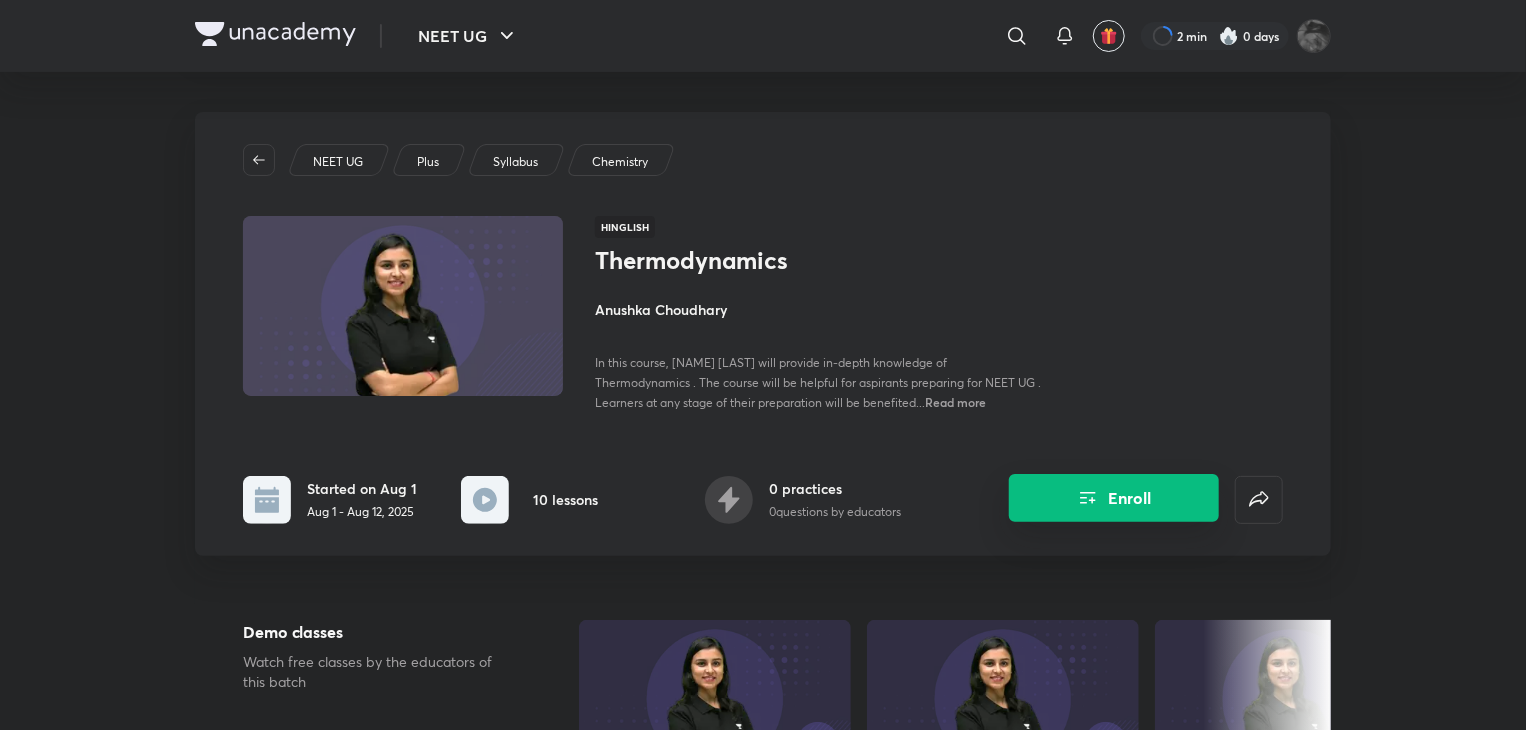 click on "Enroll" at bounding box center [1114, 498] 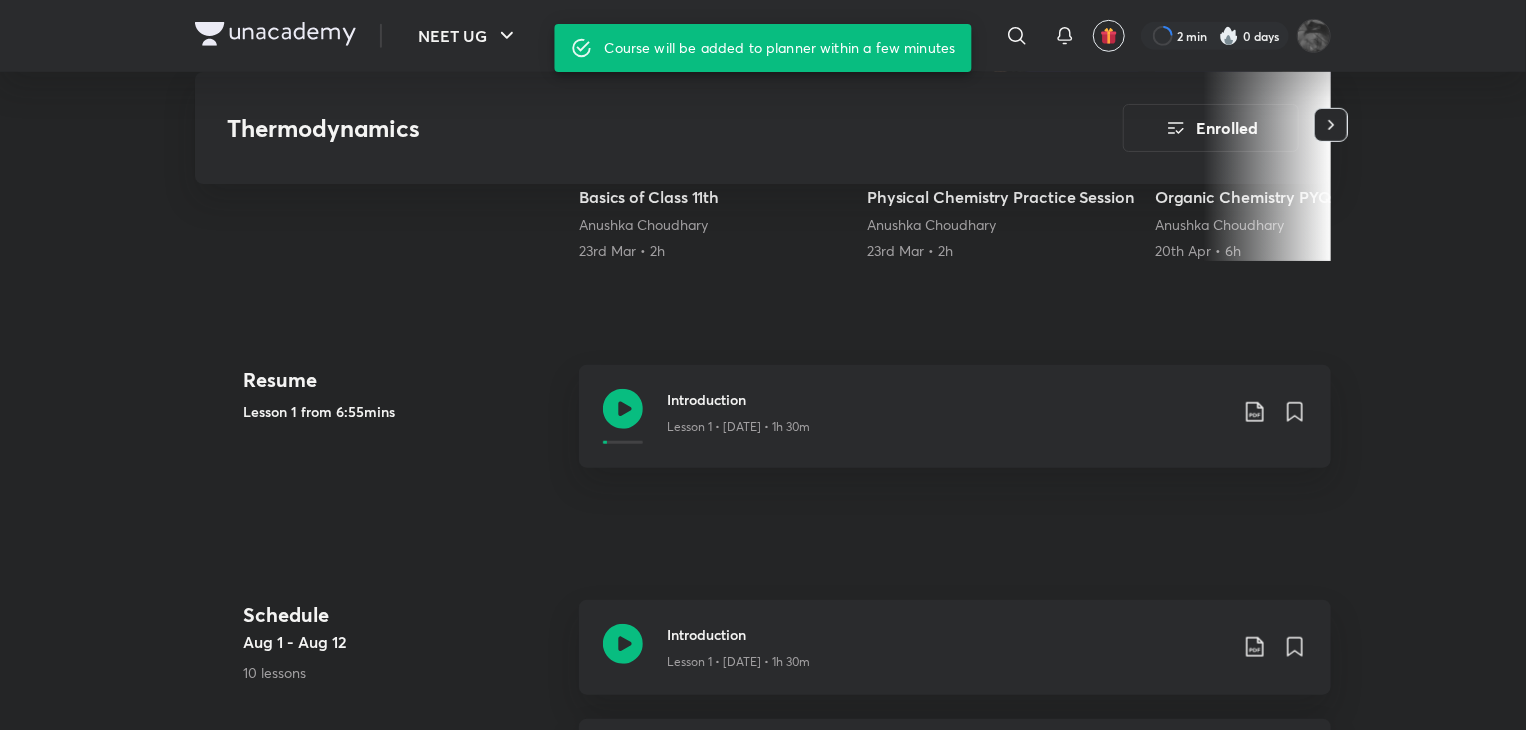 scroll, scrollTop: 837, scrollLeft: 0, axis: vertical 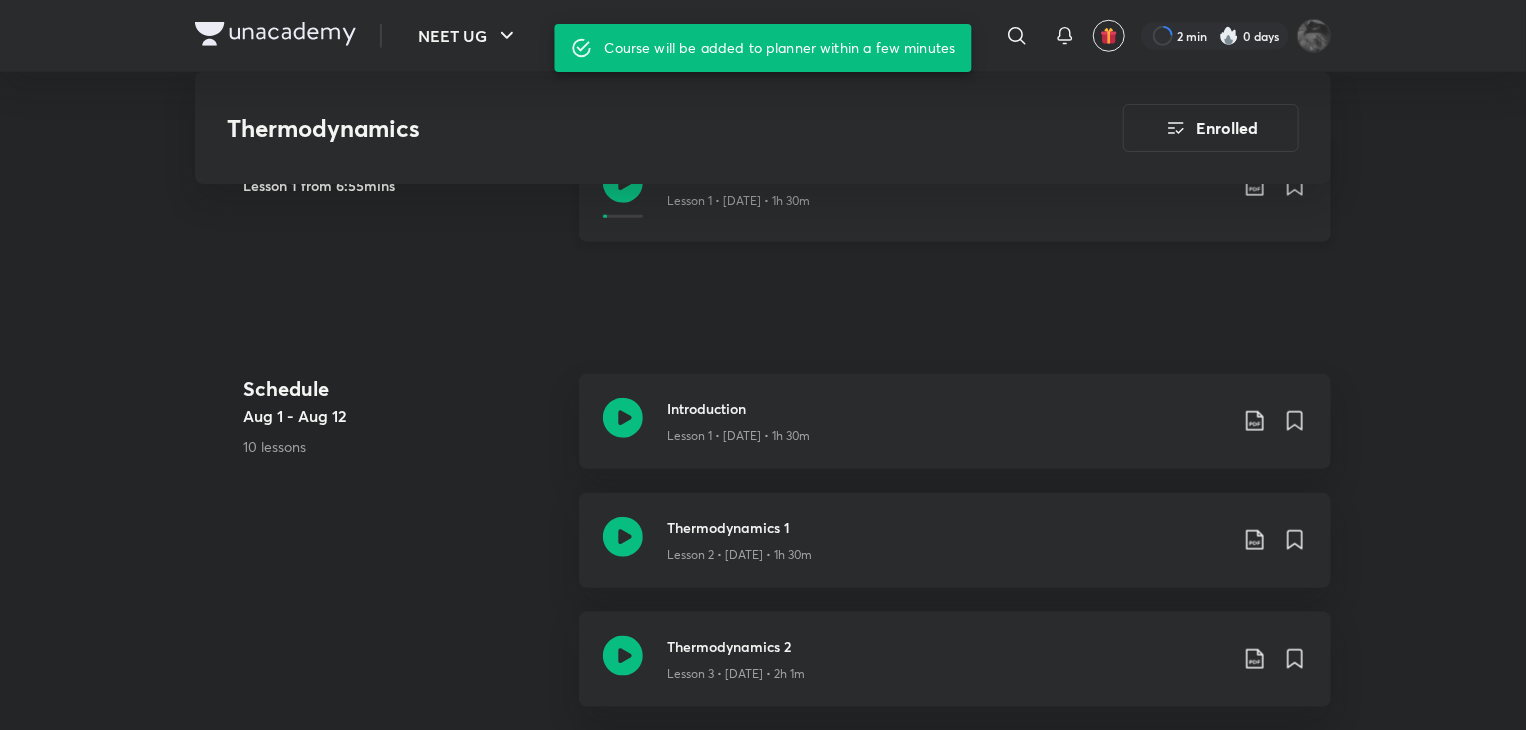 click 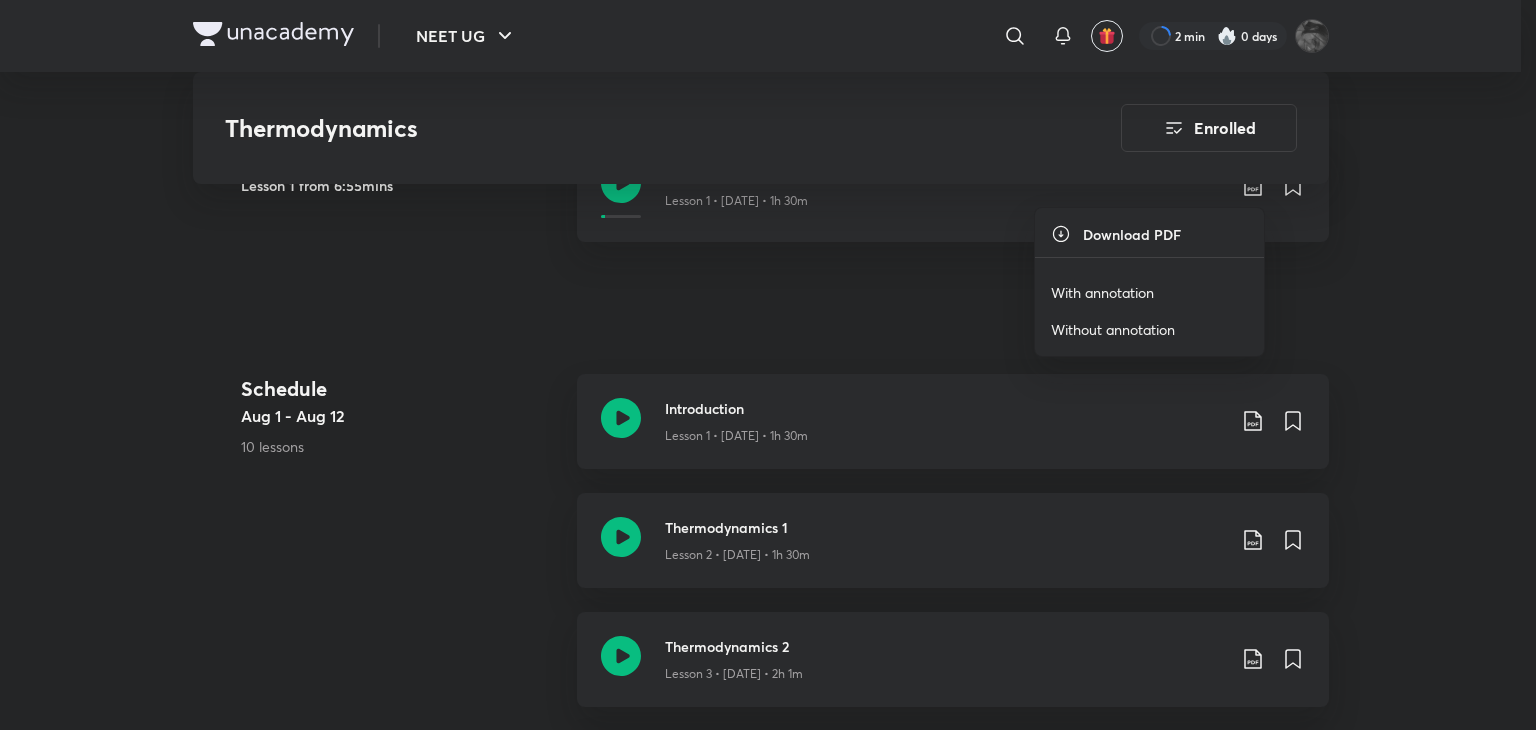 click on "With annotation" at bounding box center (1102, 292) 